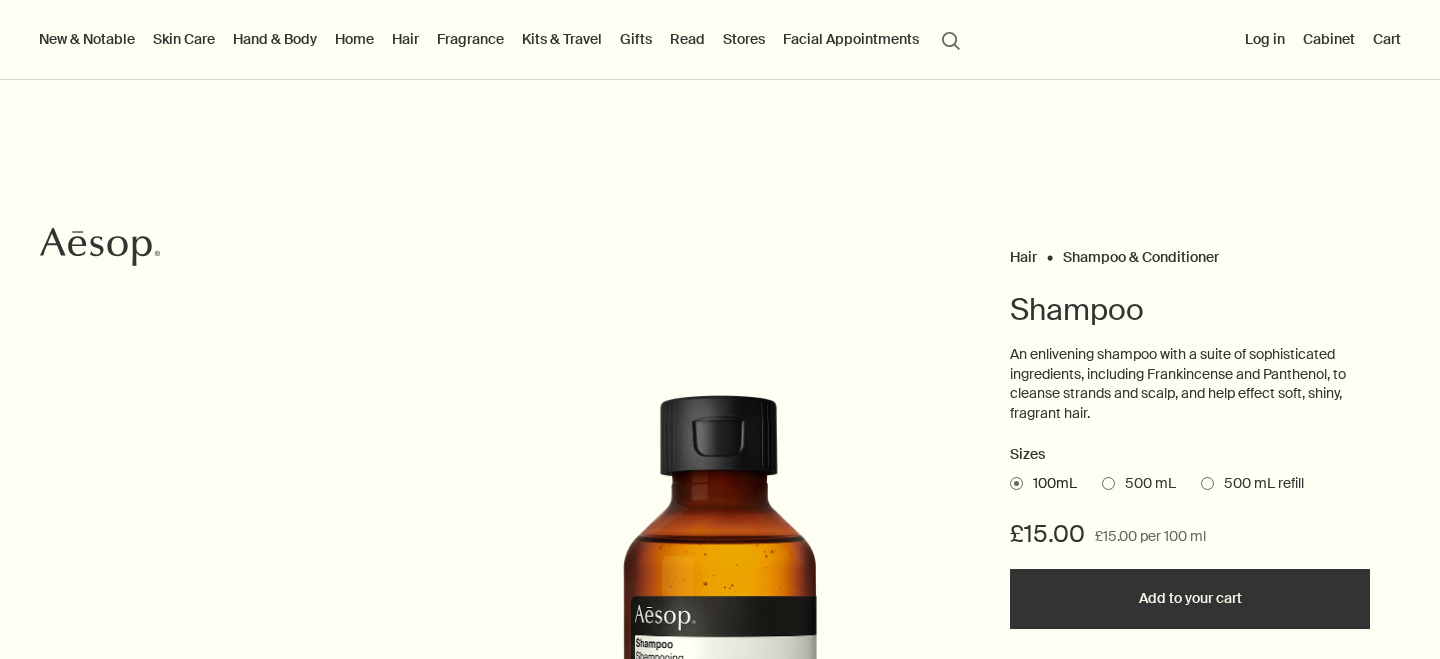 scroll, scrollTop: 0, scrollLeft: 0, axis: both 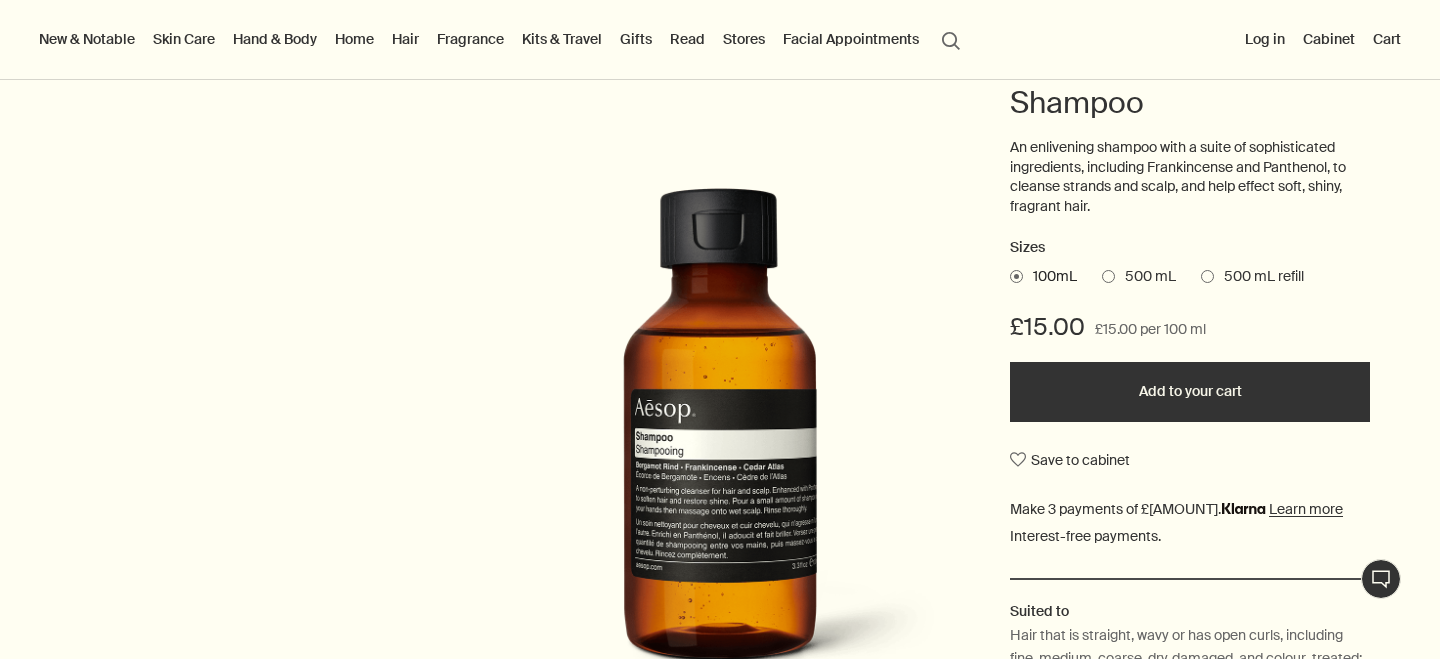 click on "500 mL" at bounding box center (1139, 277) 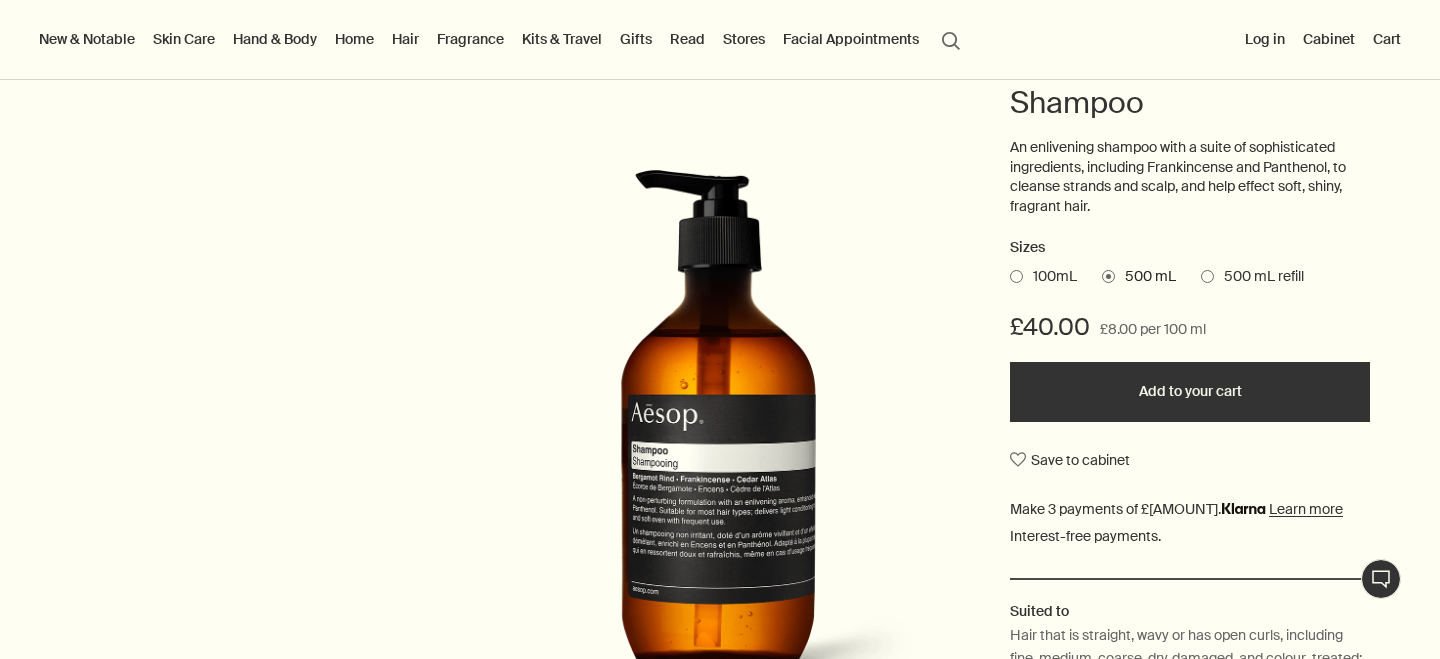 click at bounding box center (1207, 276) 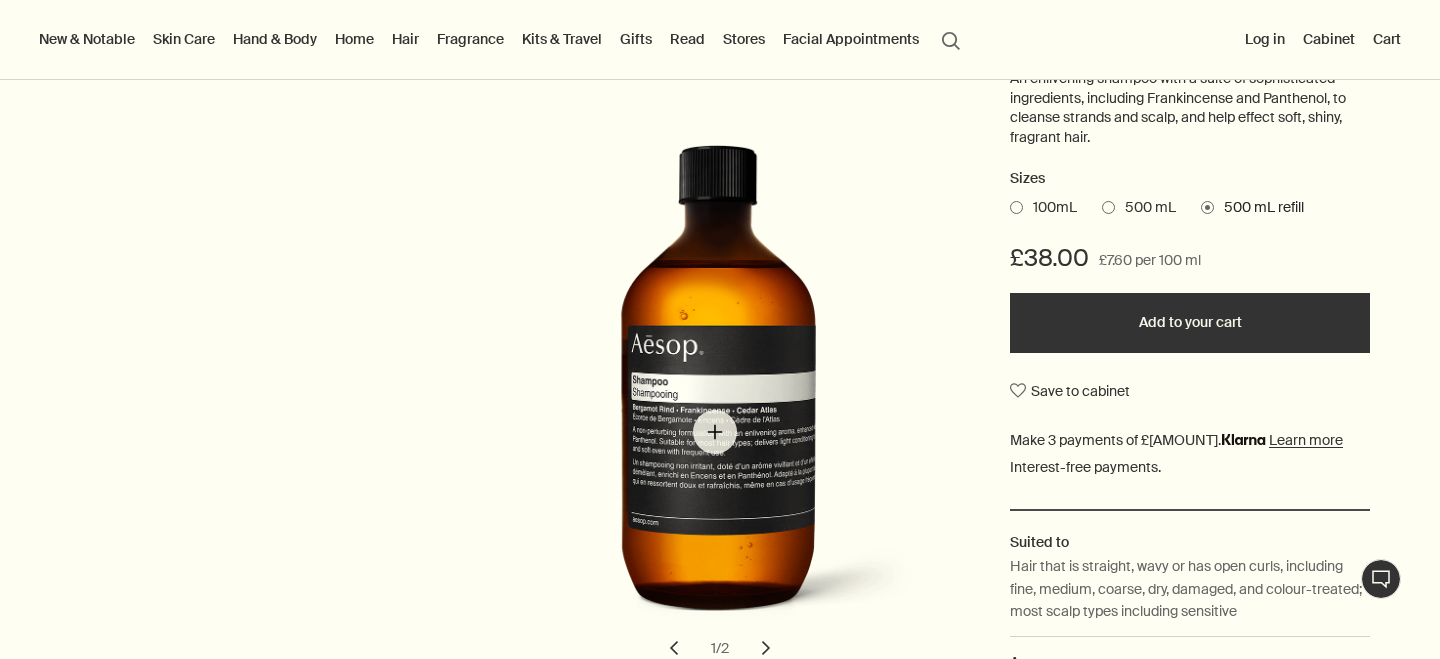 scroll, scrollTop: 275, scrollLeft: 0, axis: vertical 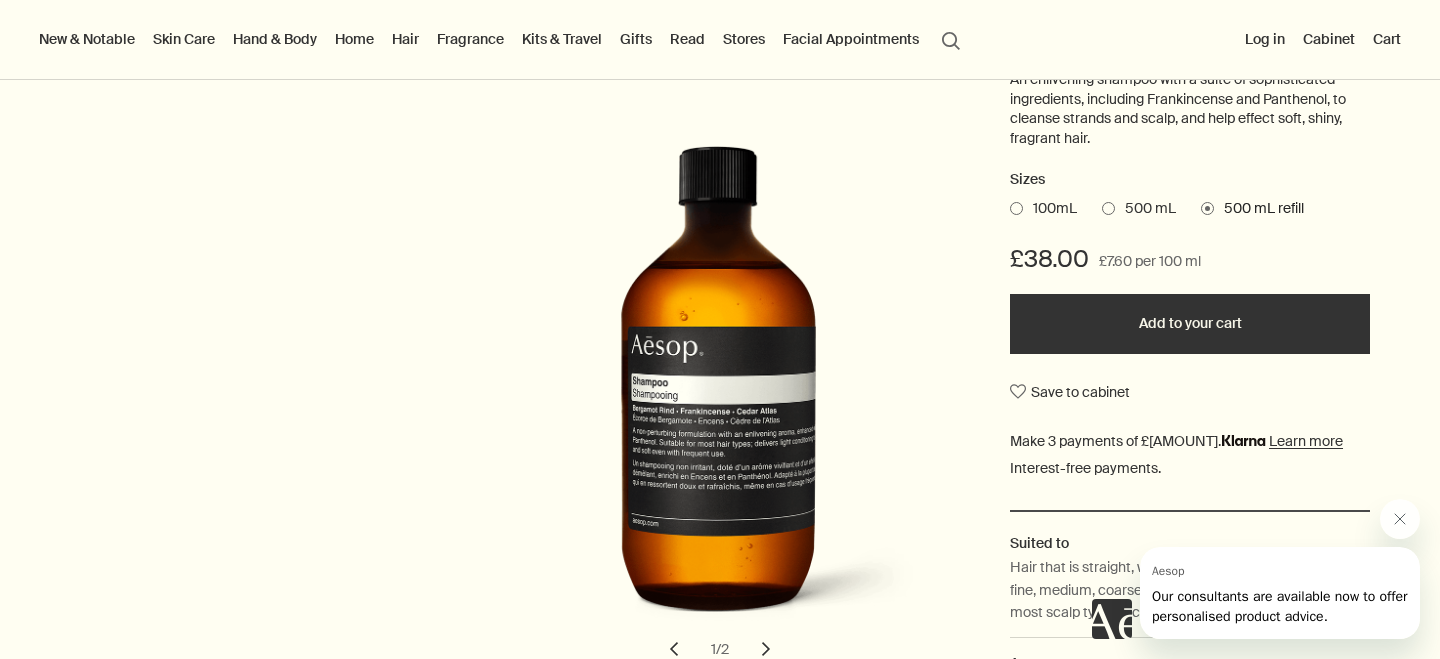 click at bounding box center (1108, 208) 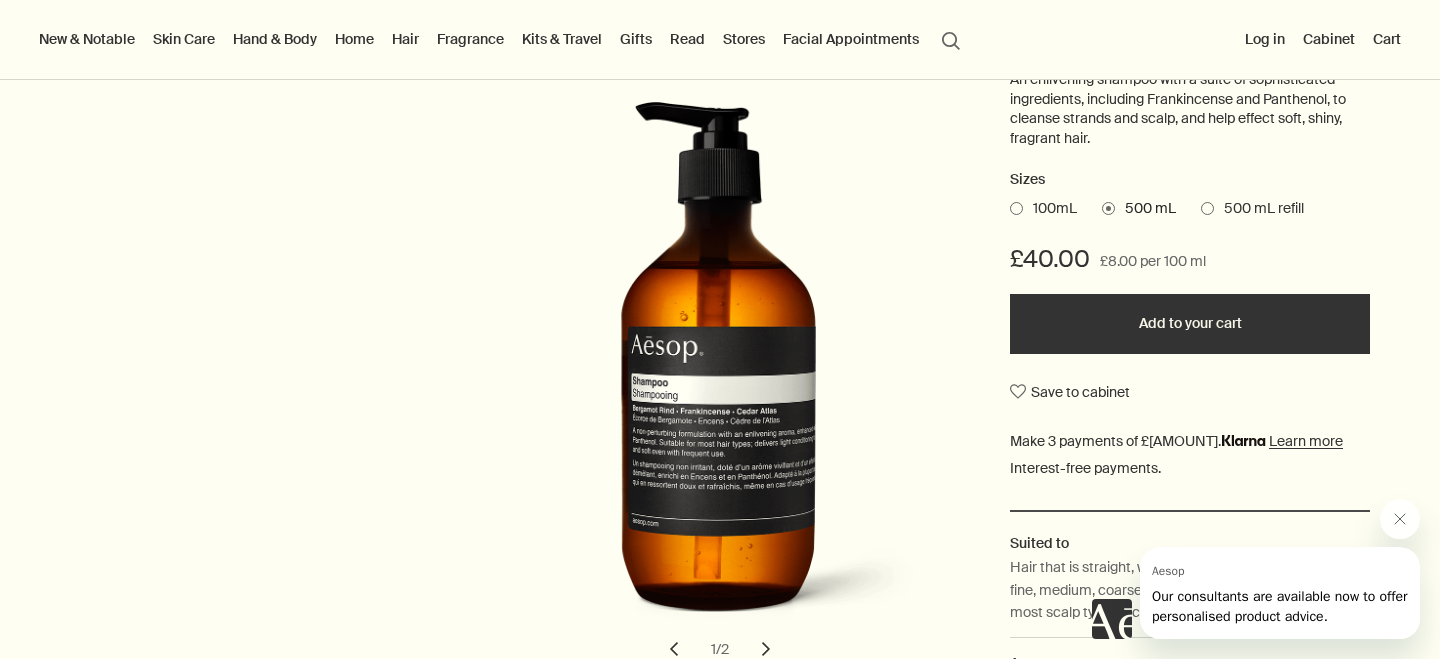 click on "Add to your cart" at bounding box center [1190, 324] 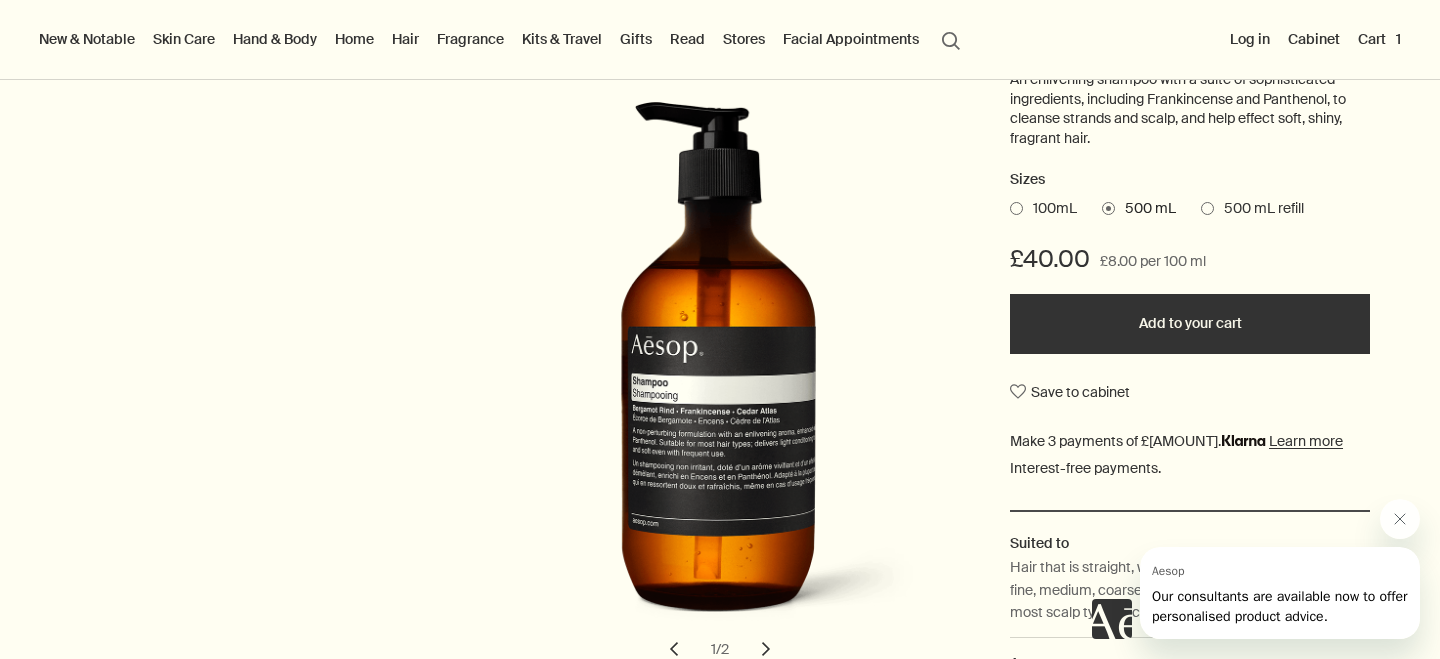 click on "Added to your cart Add to your cart" at bounding box center (1190, 324) 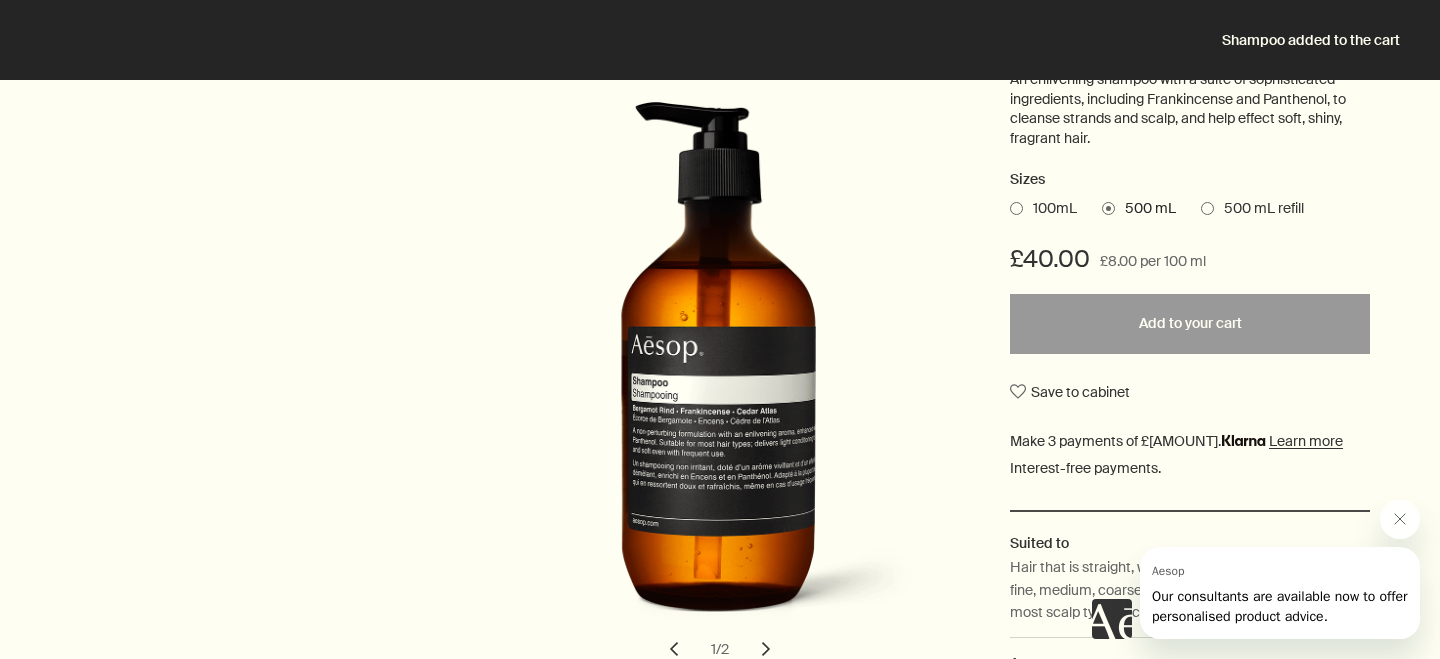 scroll, scrollTop: 0, scrollLeft: 0, axis: both 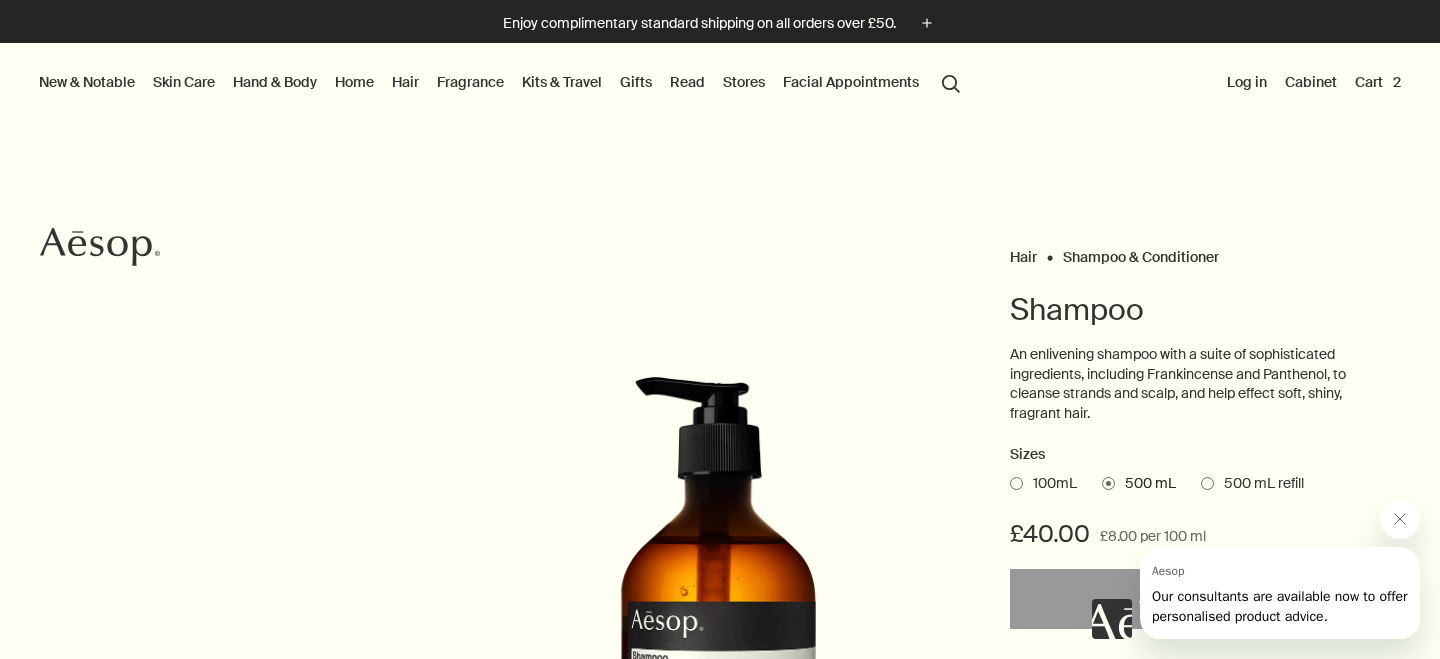 click on "Cart 2" at bounding box center [1378, 82] 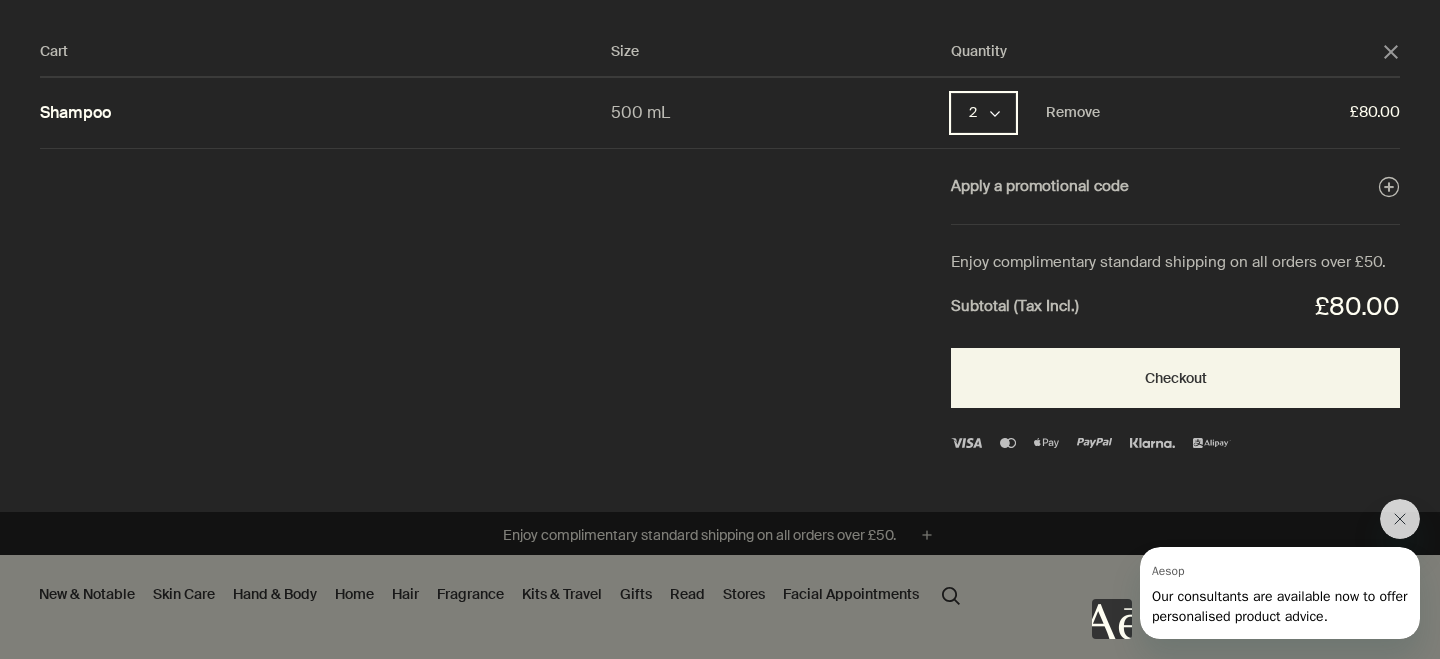 click on "2 chevron" at bounding box center (983, 113) 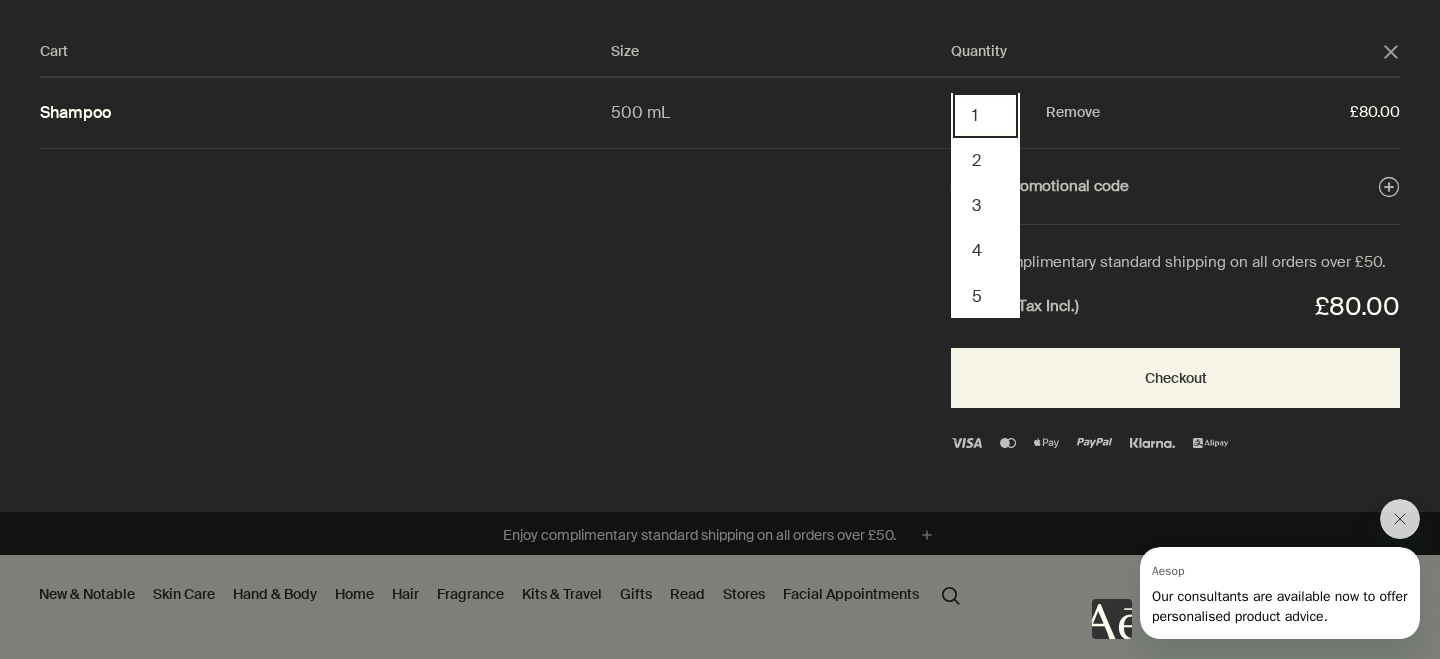 click on "1" at bounding box center (985, 115) 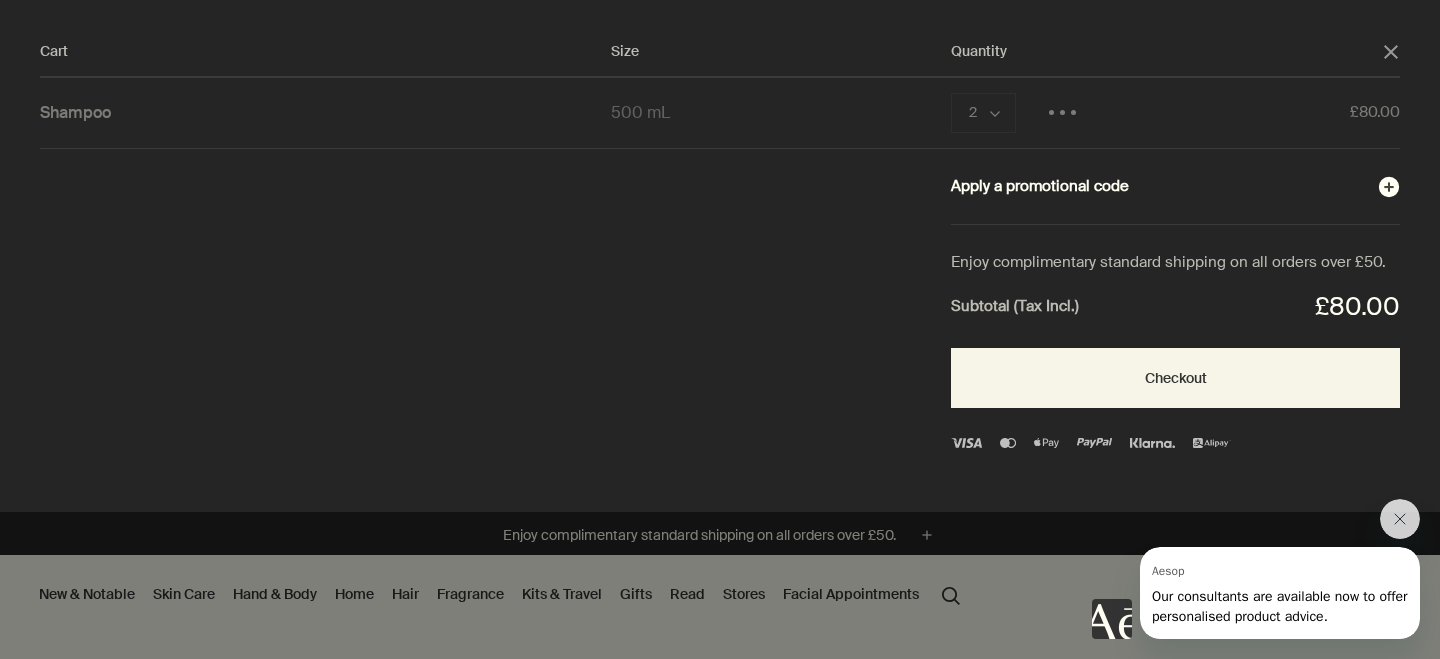 click on "Apply a promotional code plusAndCloseWithCircle" at bounding box center [1175, 187] 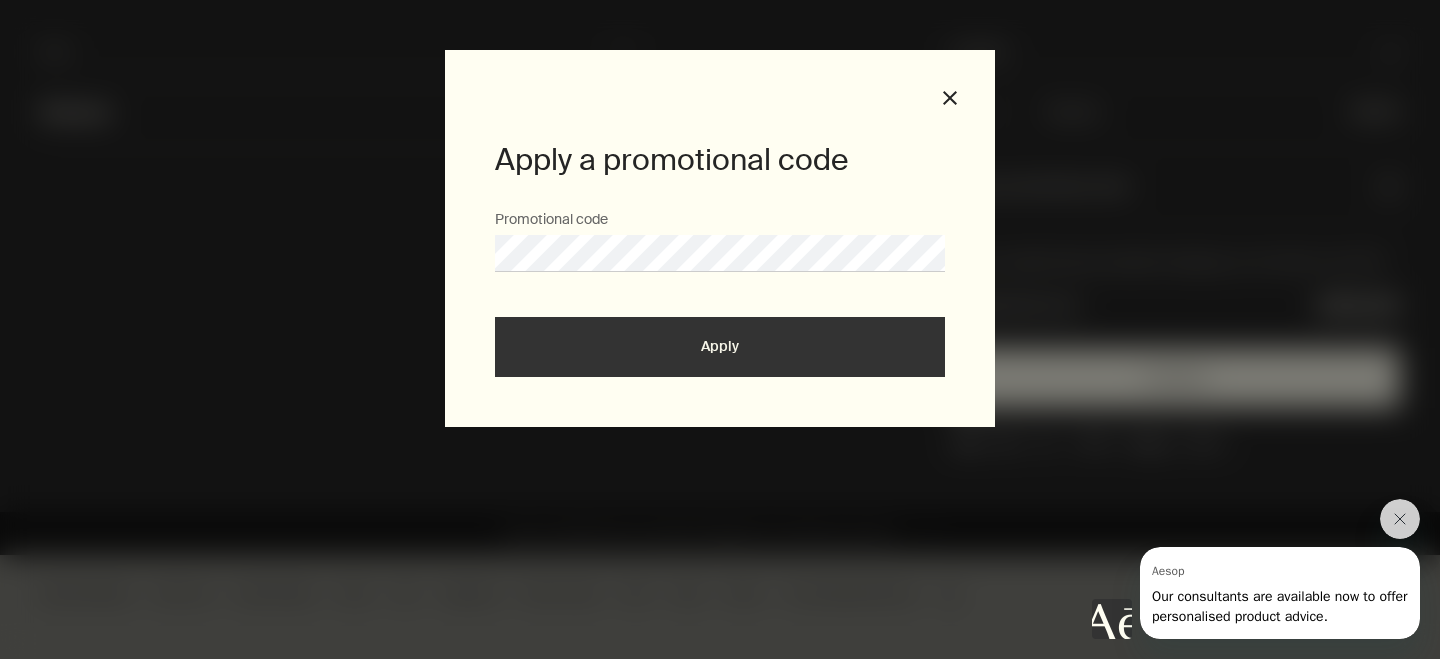 click on "Apply" at bounding box center [720, 347] 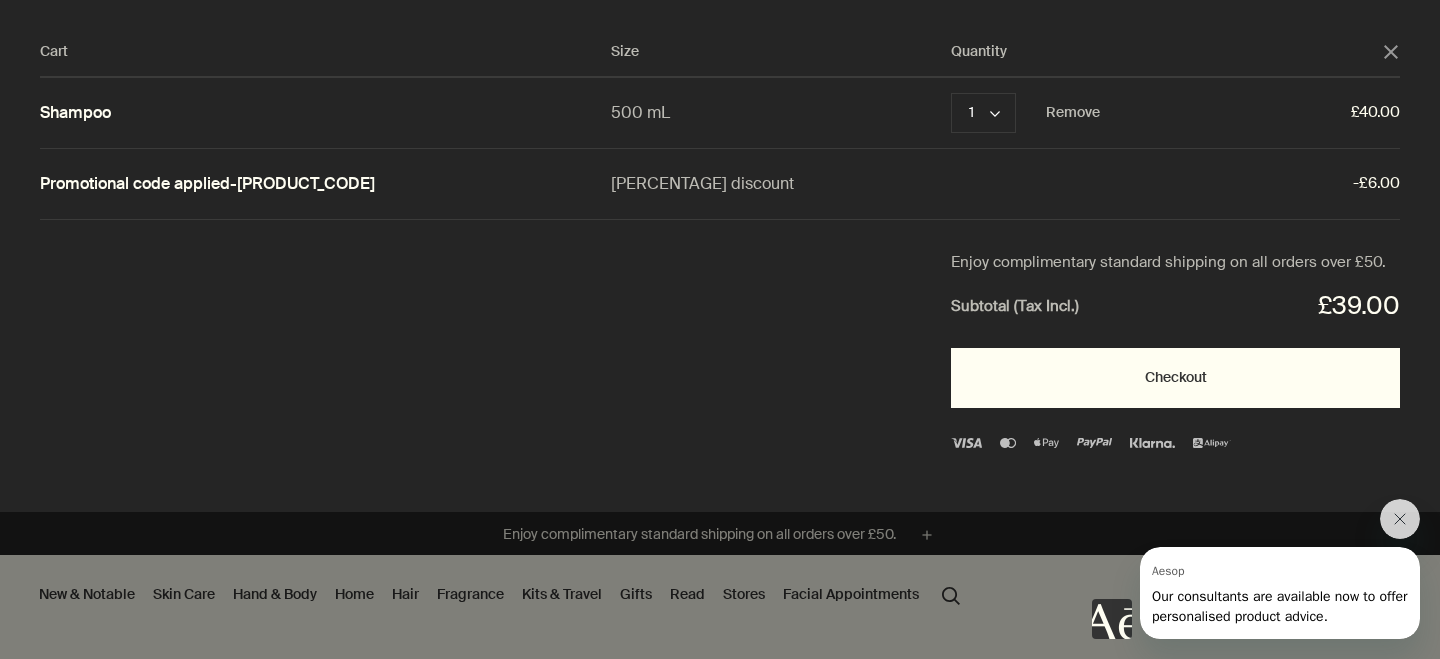 click on "Checkout" at bounding box center [1175, 378] 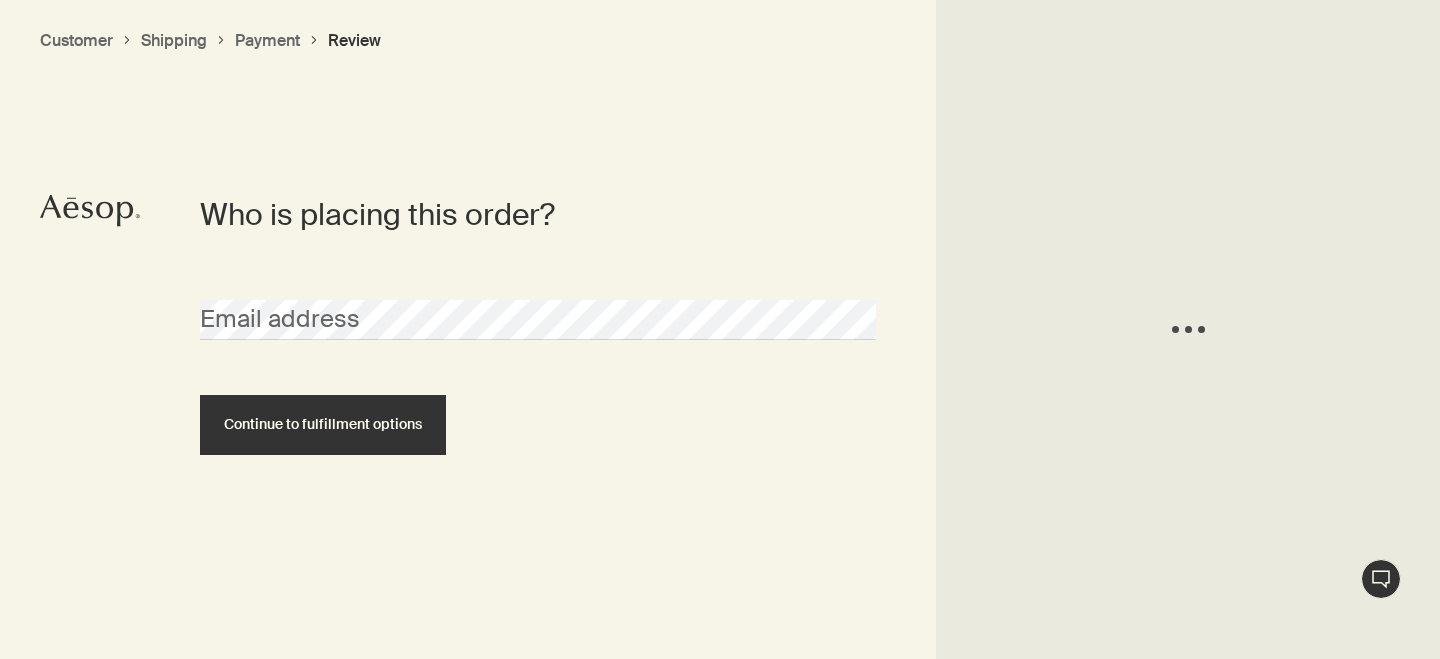 scroll, scrollTop: 0, scrollLeft: 0, axis: both 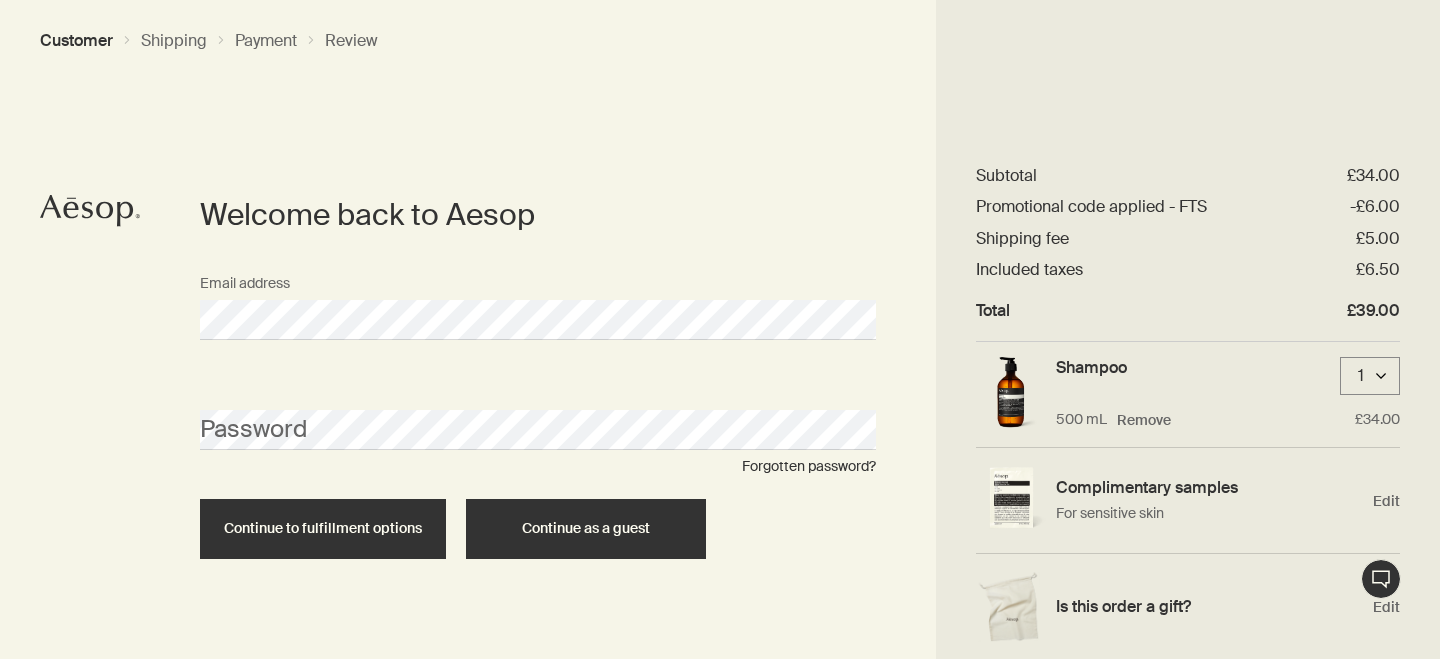 click on "Continue as a guest" at bounding box center (586, 528) 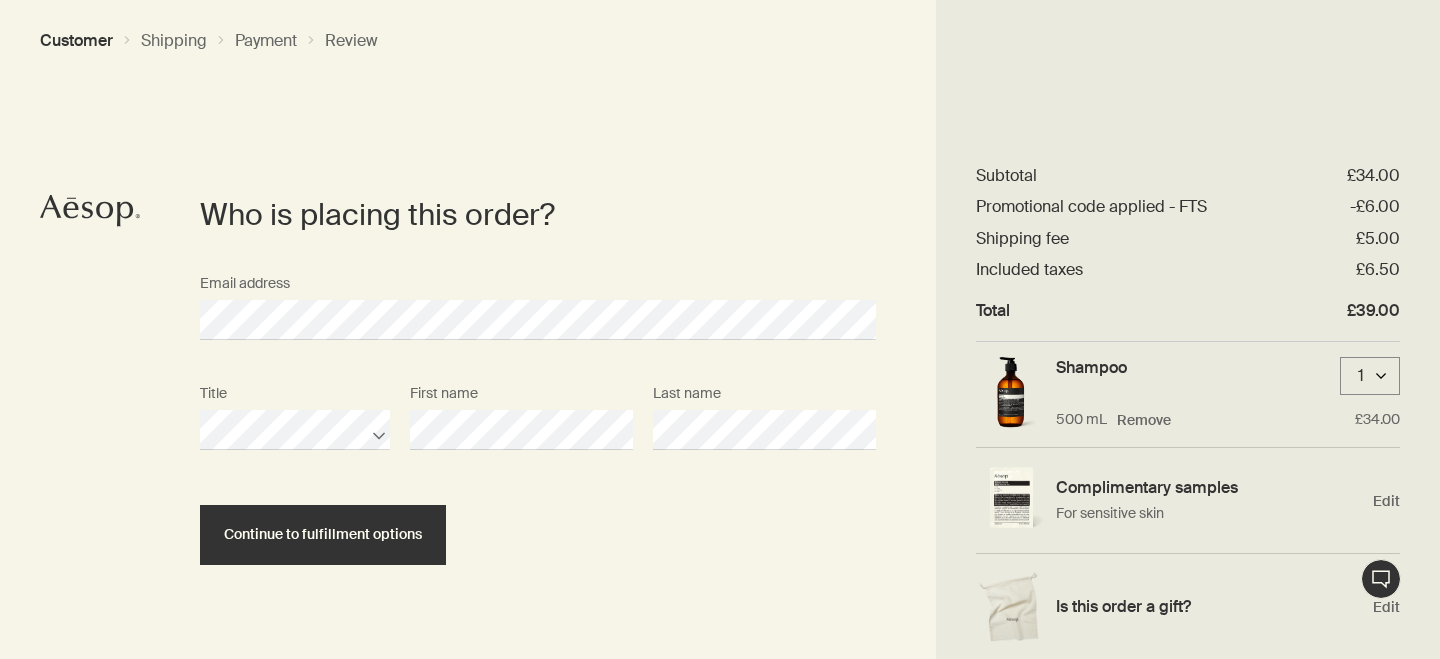 click on "First name" at bounding box center (521, 412) 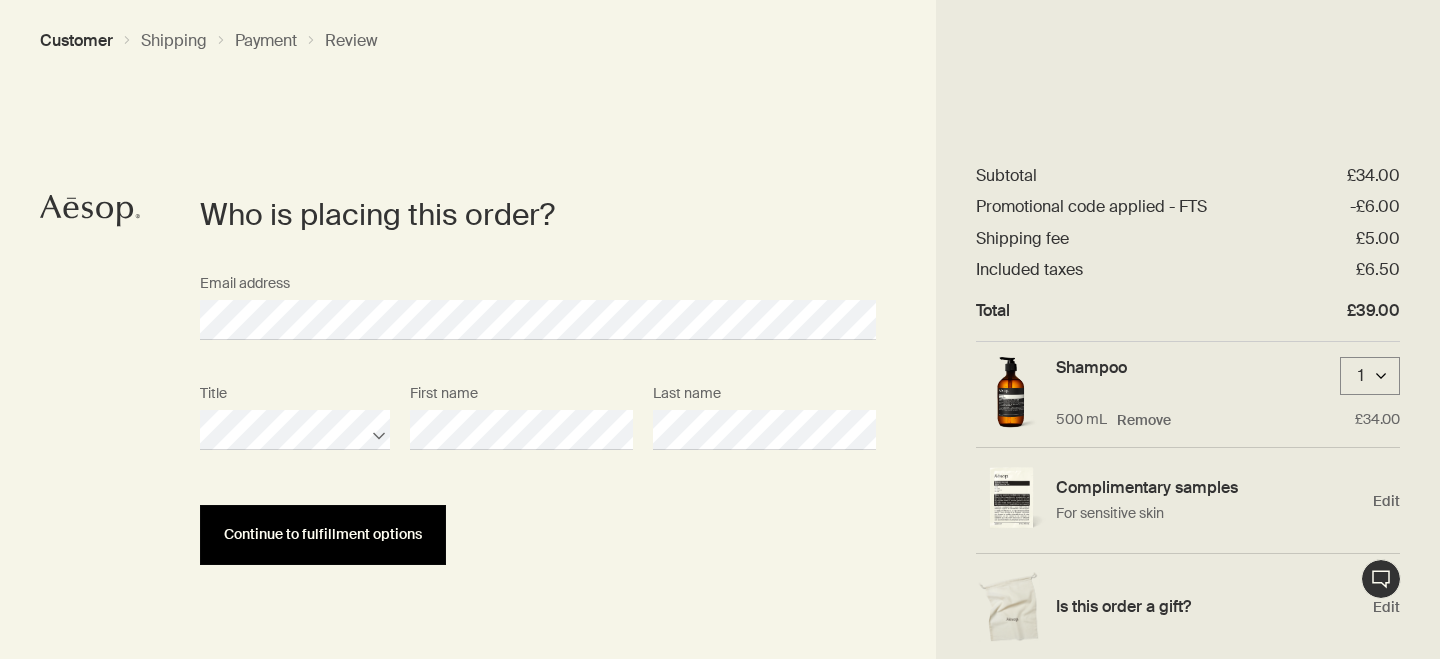 click on "Continue to fulfillment options" at bounding box center [323, 534] 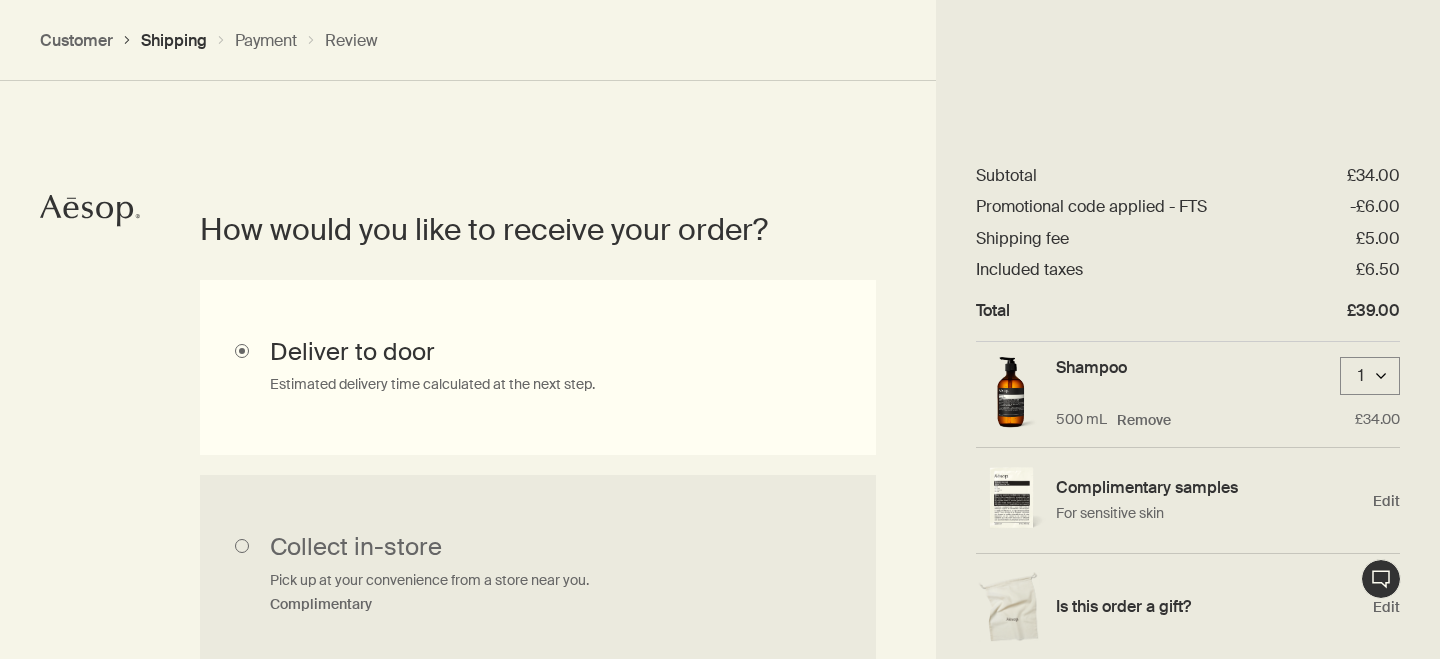 scroll, scrollTop: 447, scrollLeft: 0, axis: vertical 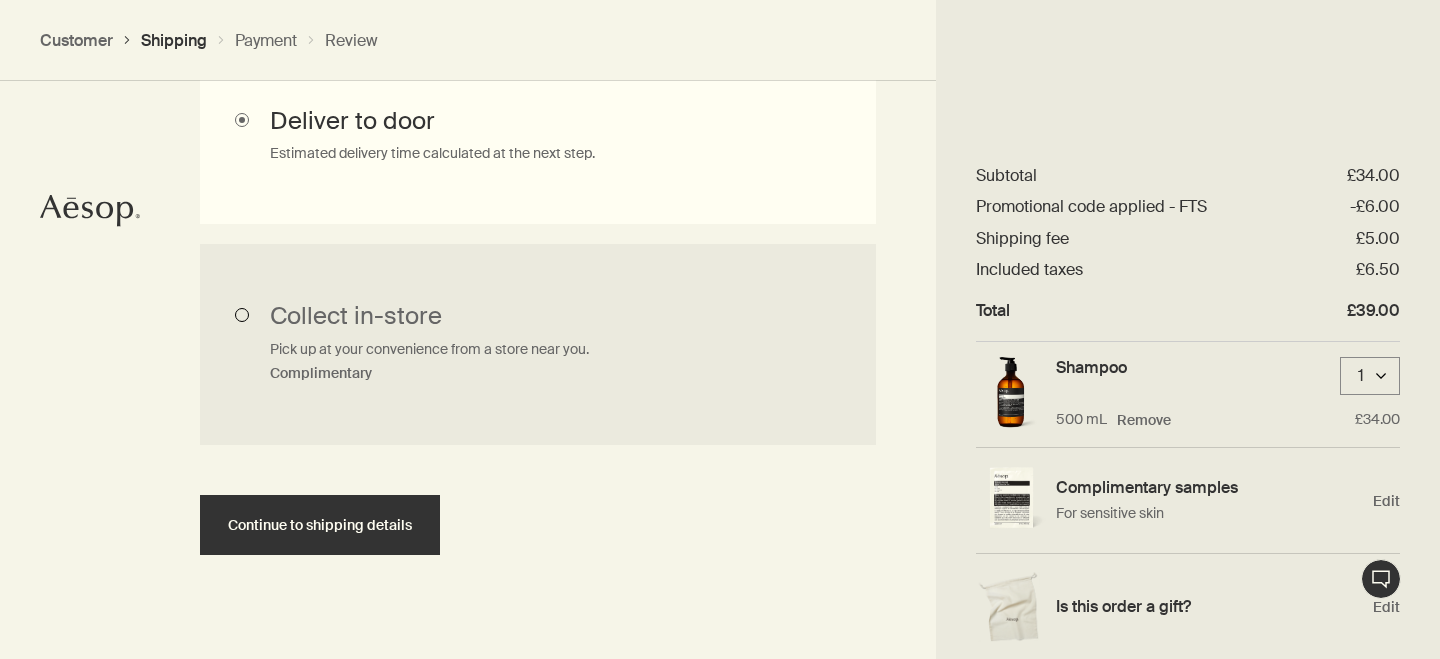 click on "Collect in-store Pick up at your convenience from a store near you. Complimentary" at bounding box center (538, 345) 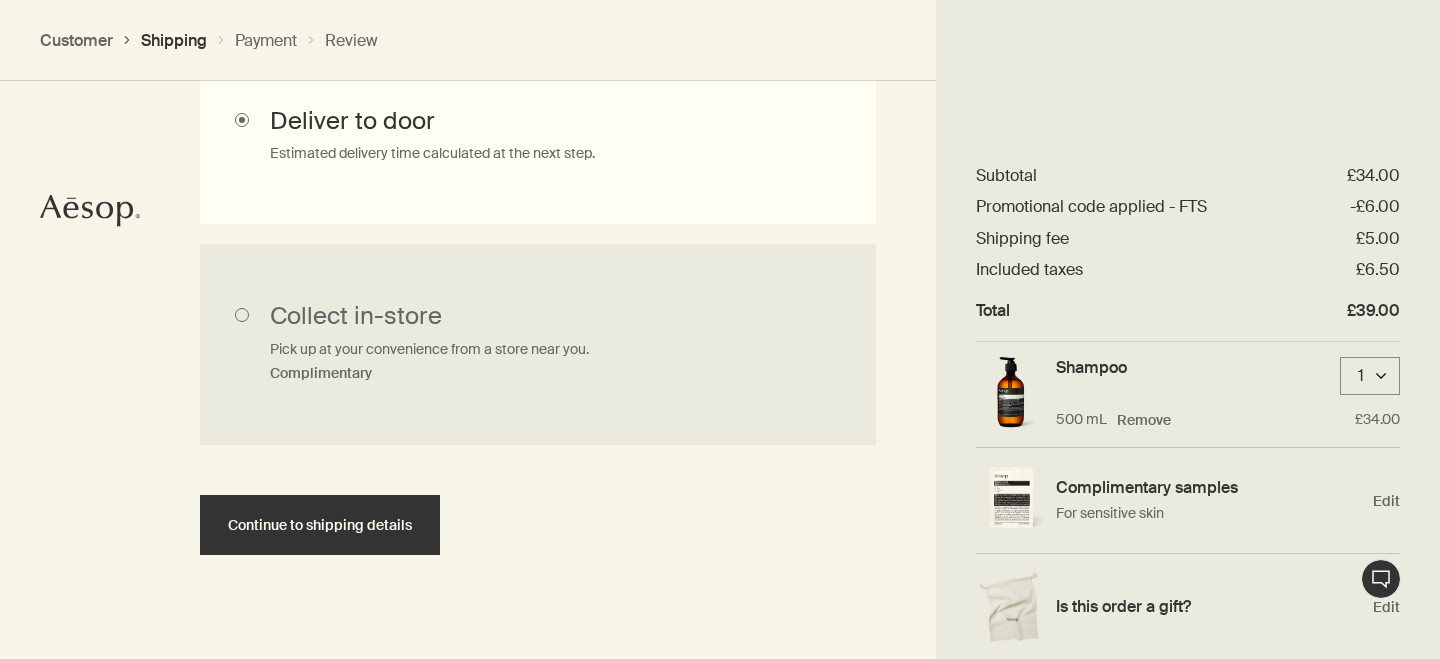 radio on "true" 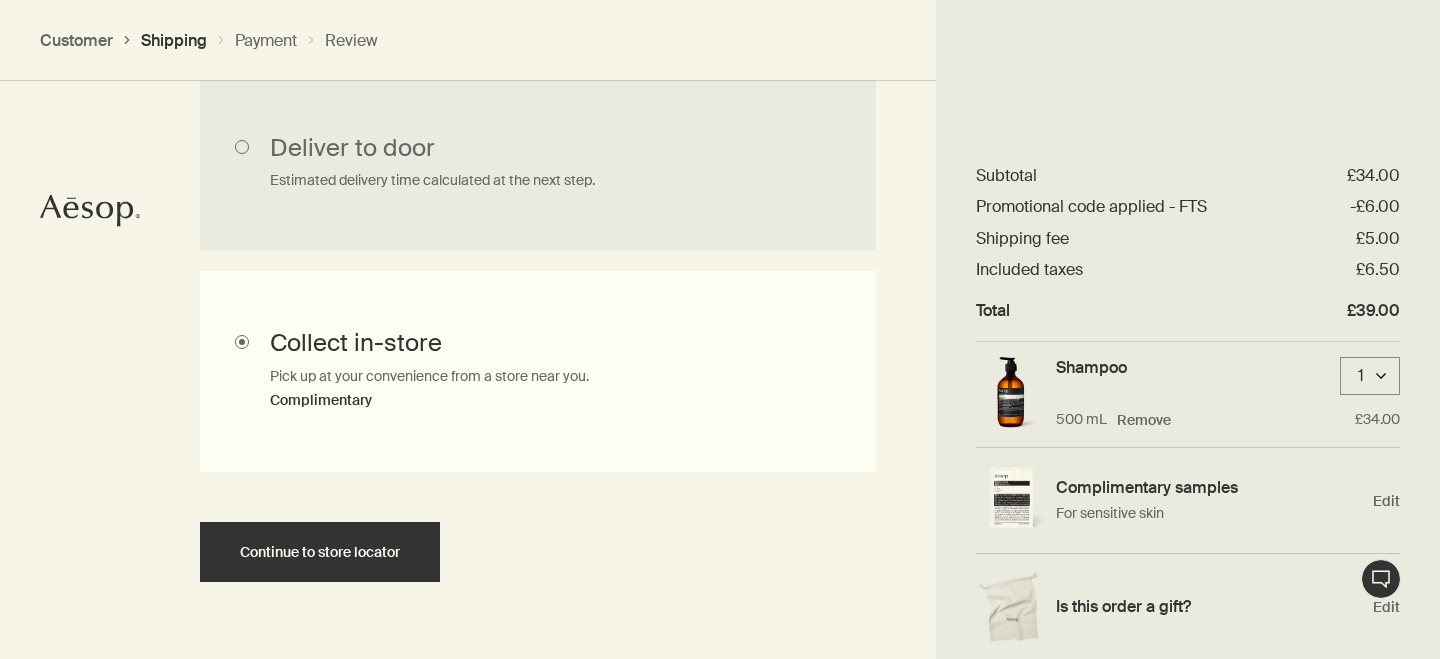 scroll, scrollTop: 693, scrollLeft: 0, axis: vertical 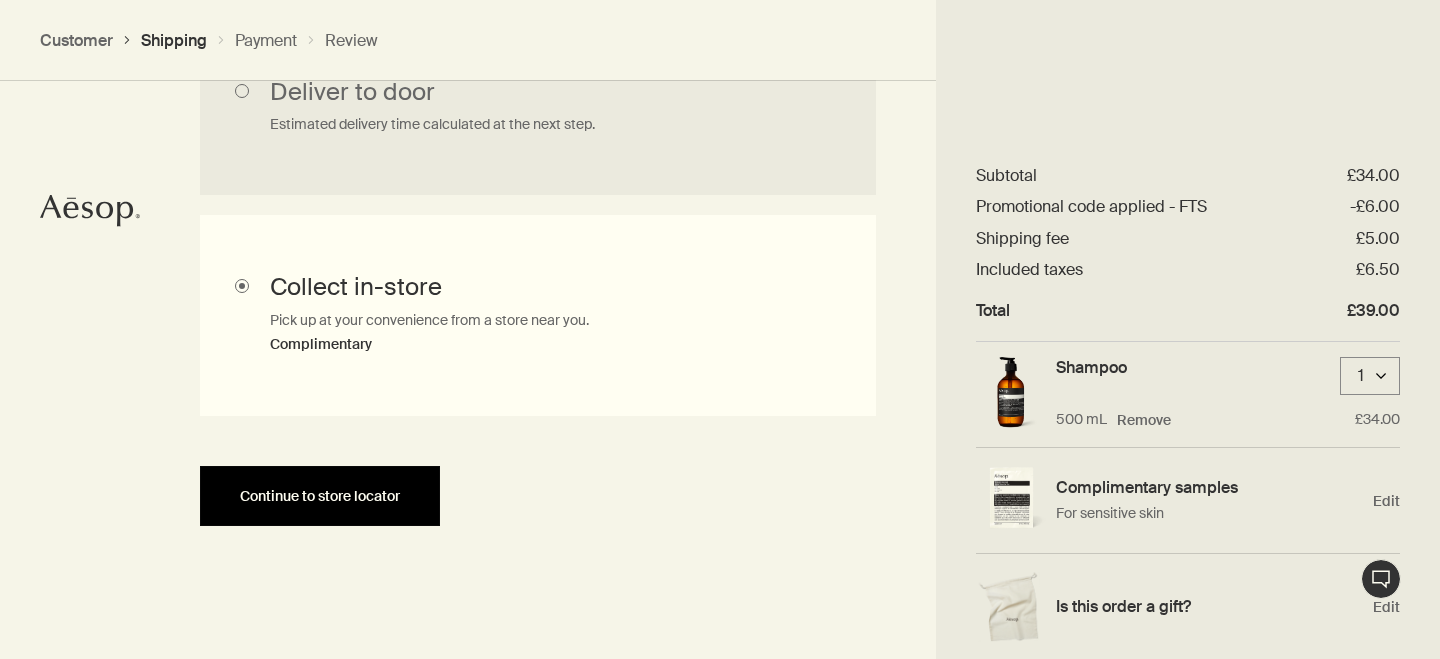 click on "Continue to store locator" at bounding box center (320, 496) 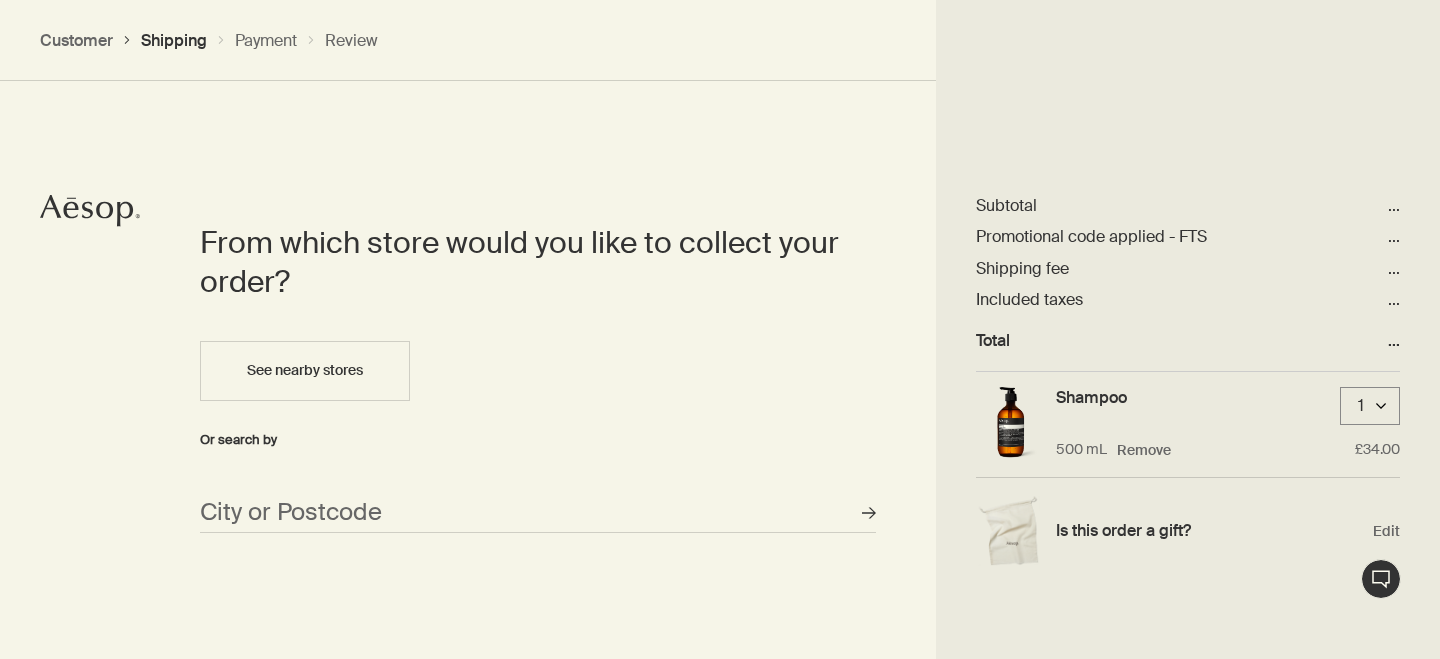 scroll, scrollTop: 858, scrollLeft: 0, axis: vertical 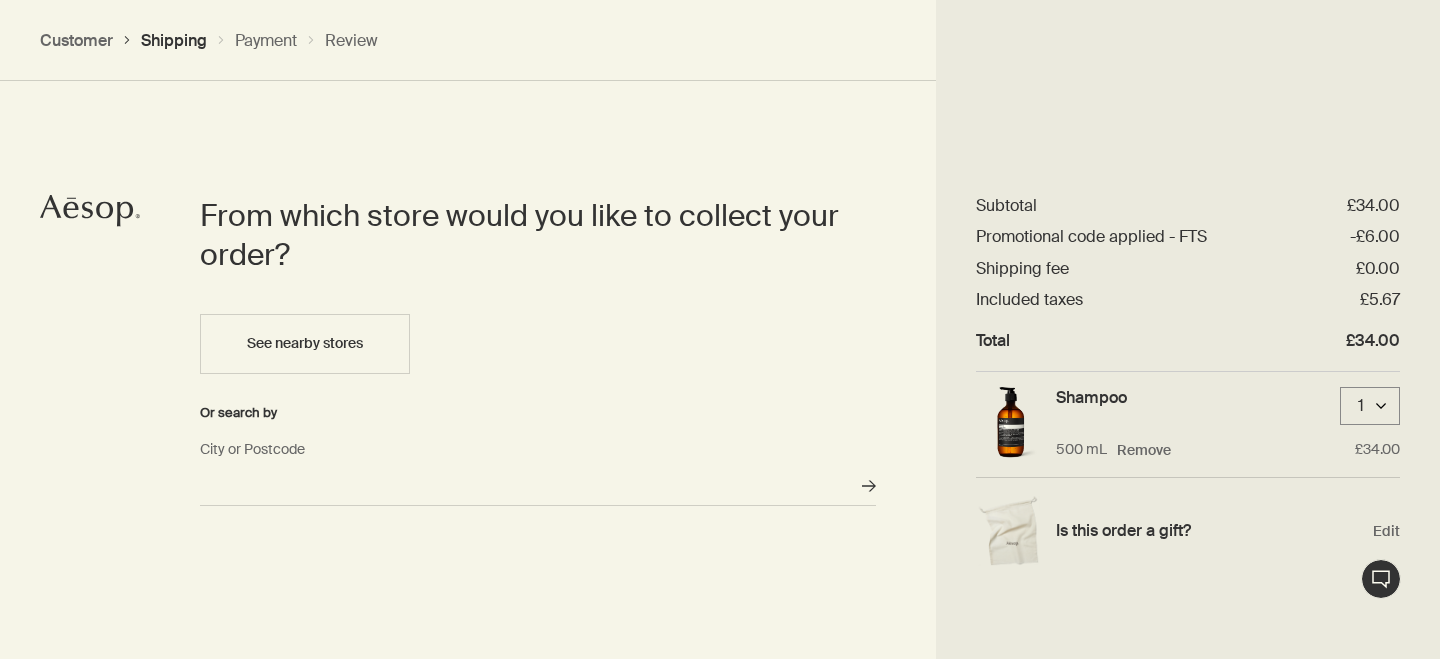 click on "City or Postcode" at bounding box center (538, 486) 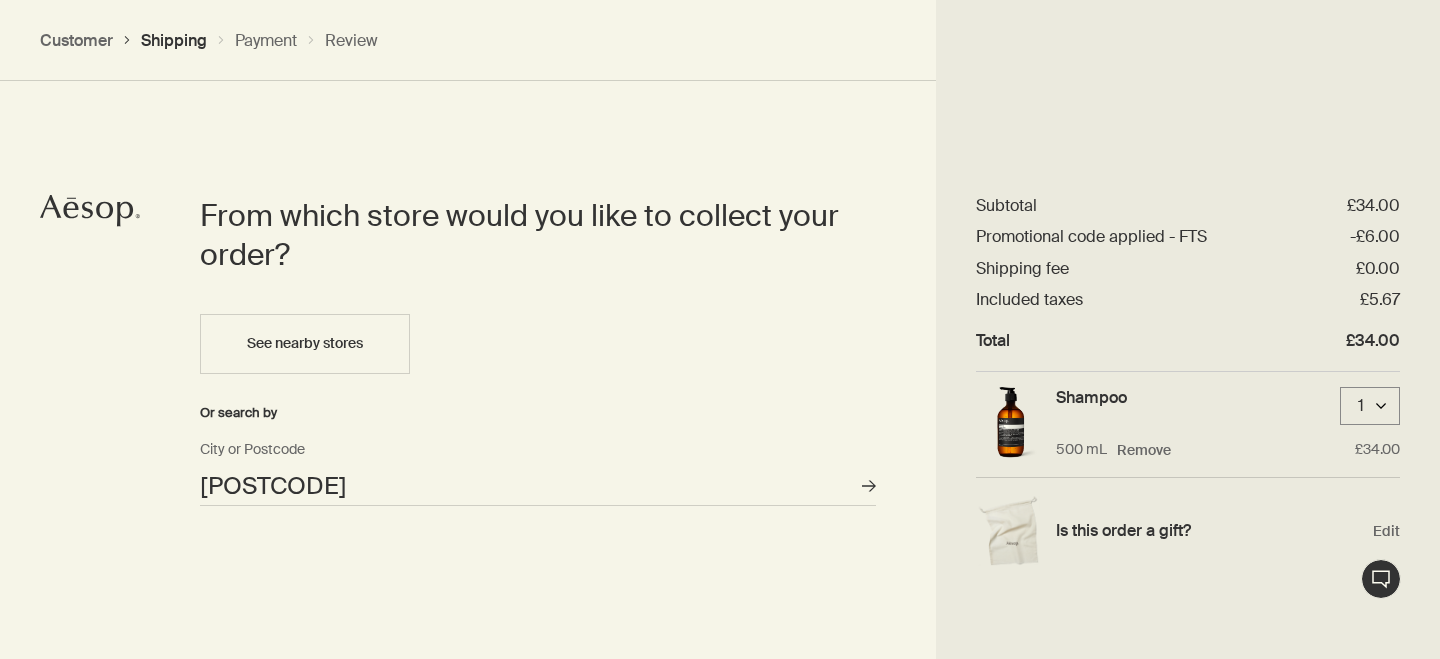 scroll, scrollTop: 927, scrollLeft: 0, axis: vertical 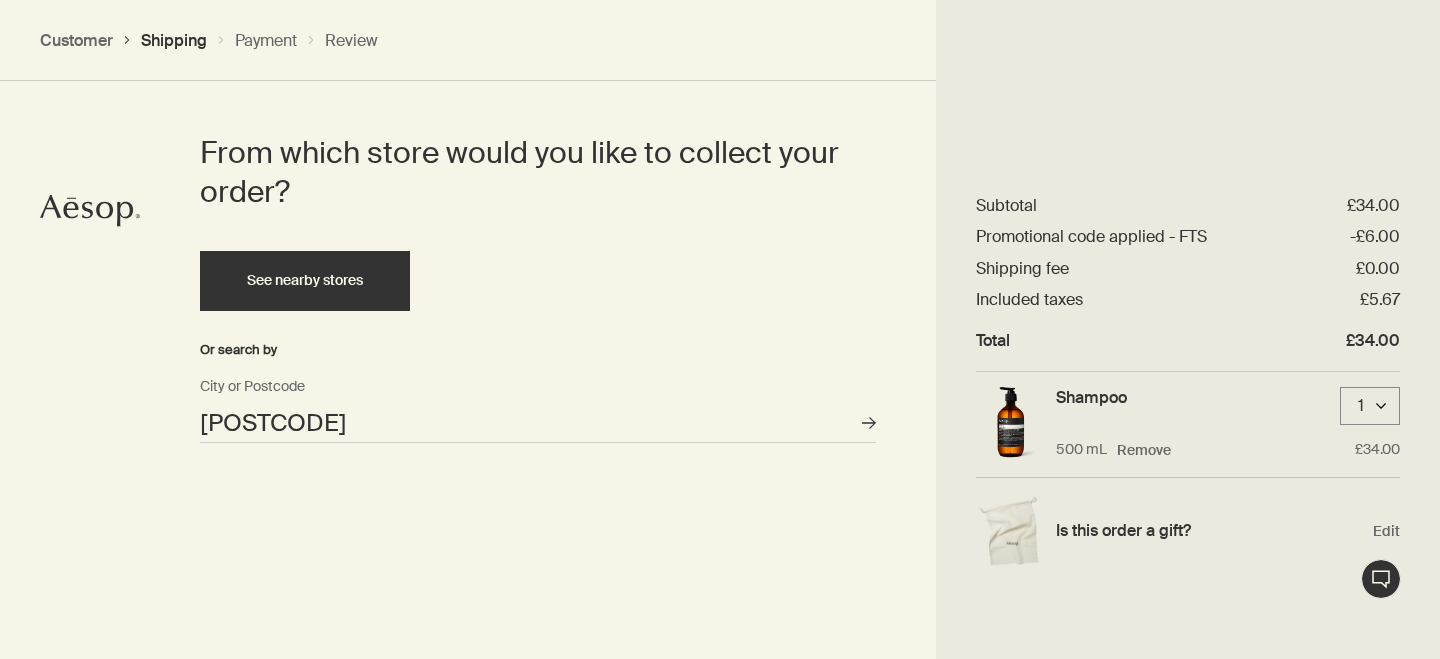 click on "See nearby stores" at bounding box center [305, 280] 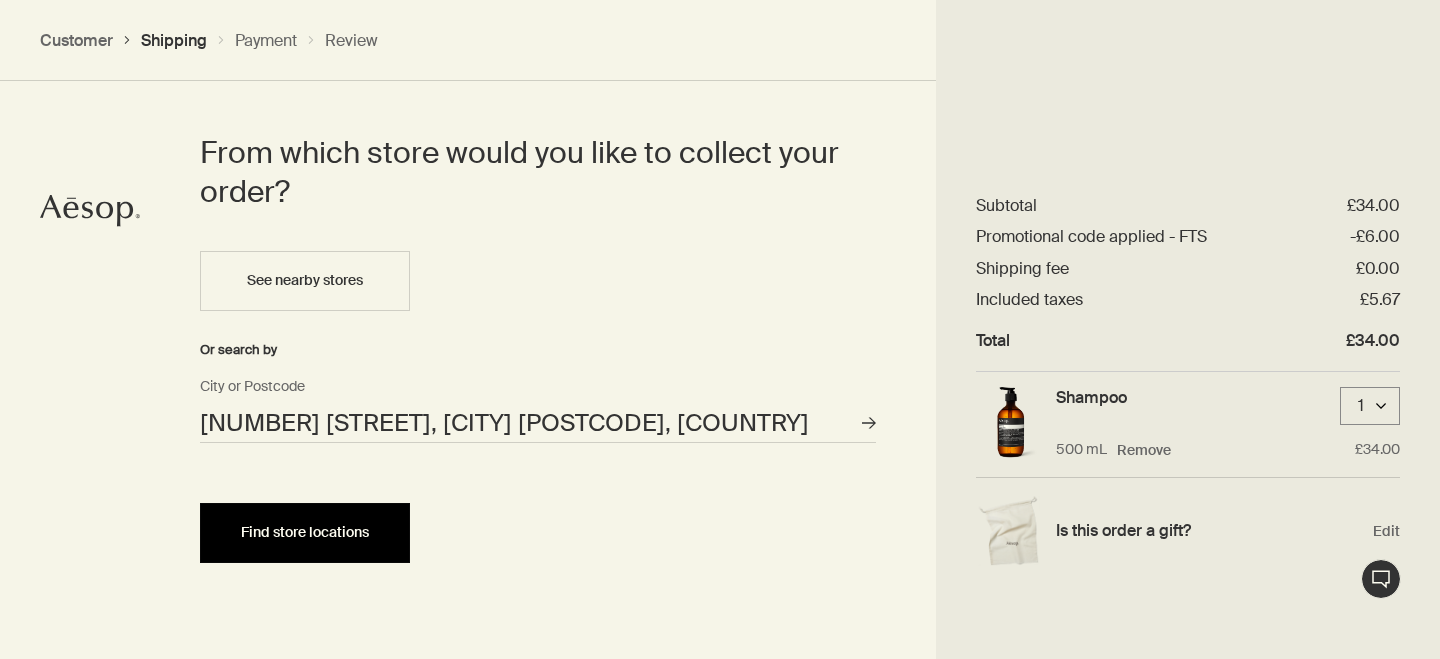 click on "Find store locations" at bounding box center [305, 532] 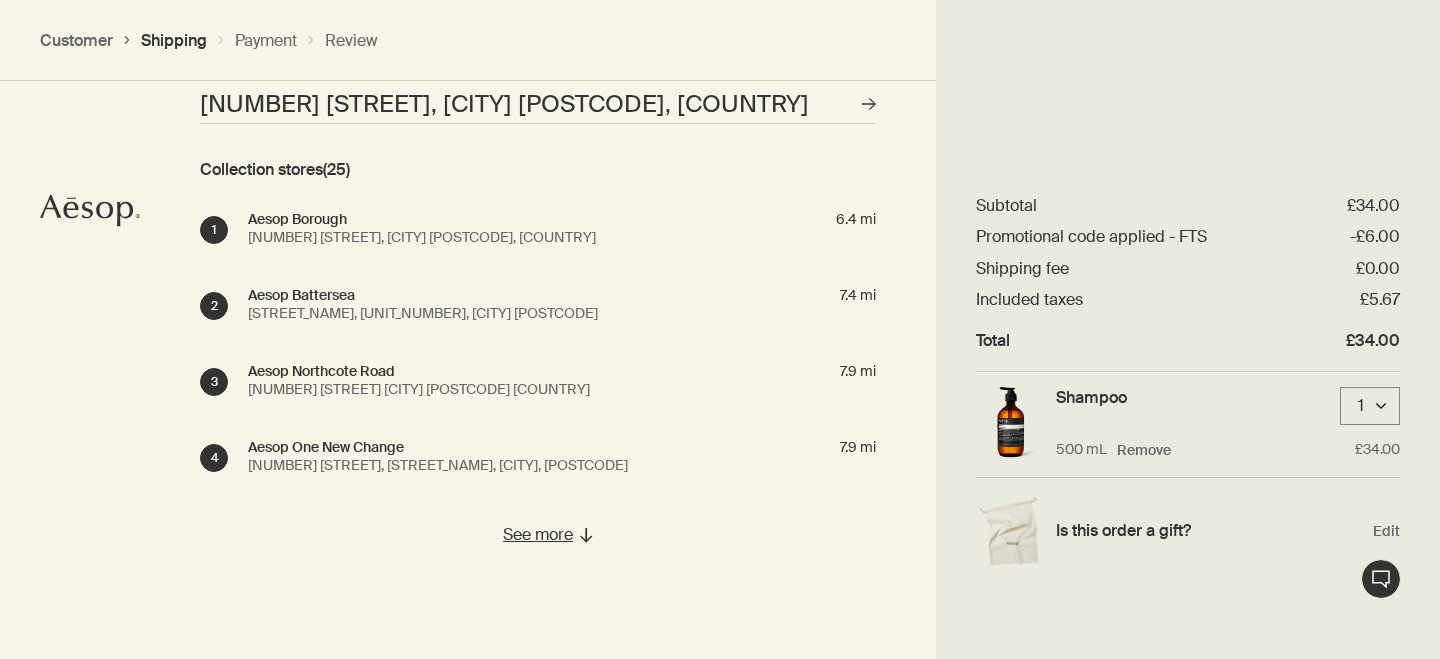 scroll, scrollTop: 1257, scrollLeft: 0, axis: vertical 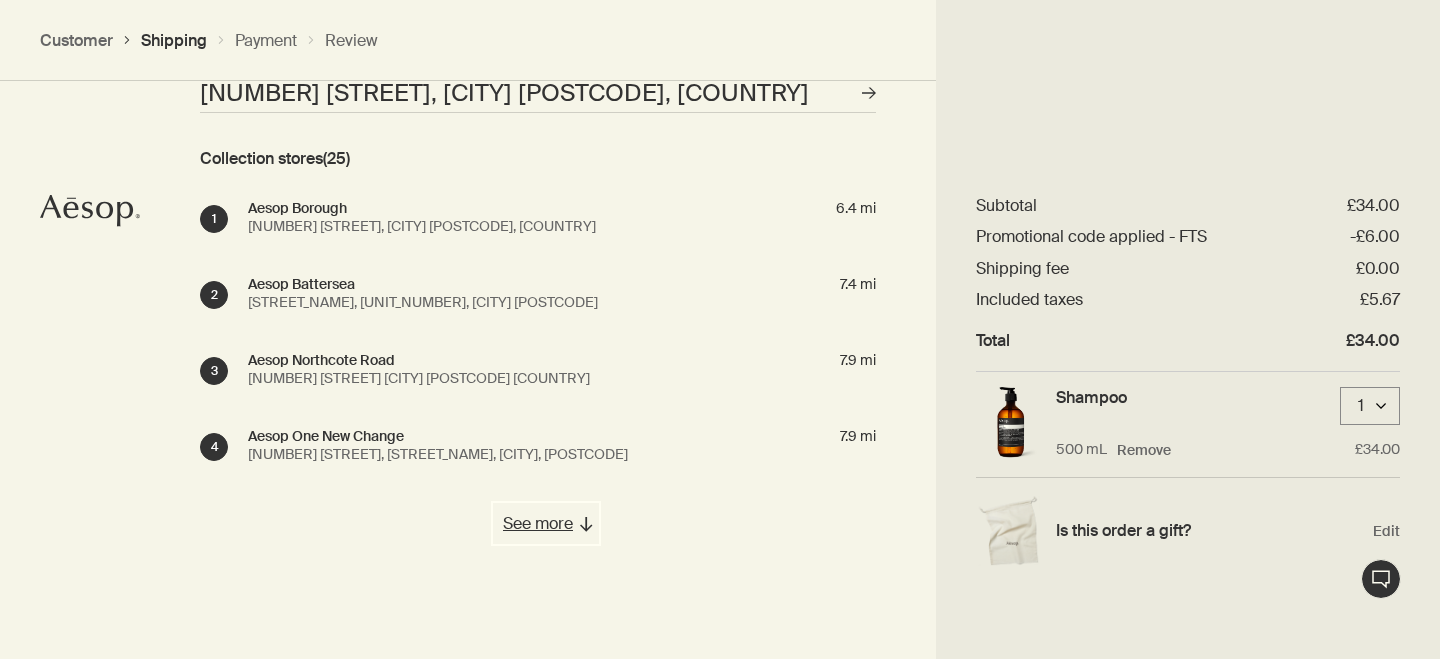 click on "See more" at bounding box center [538, 523] 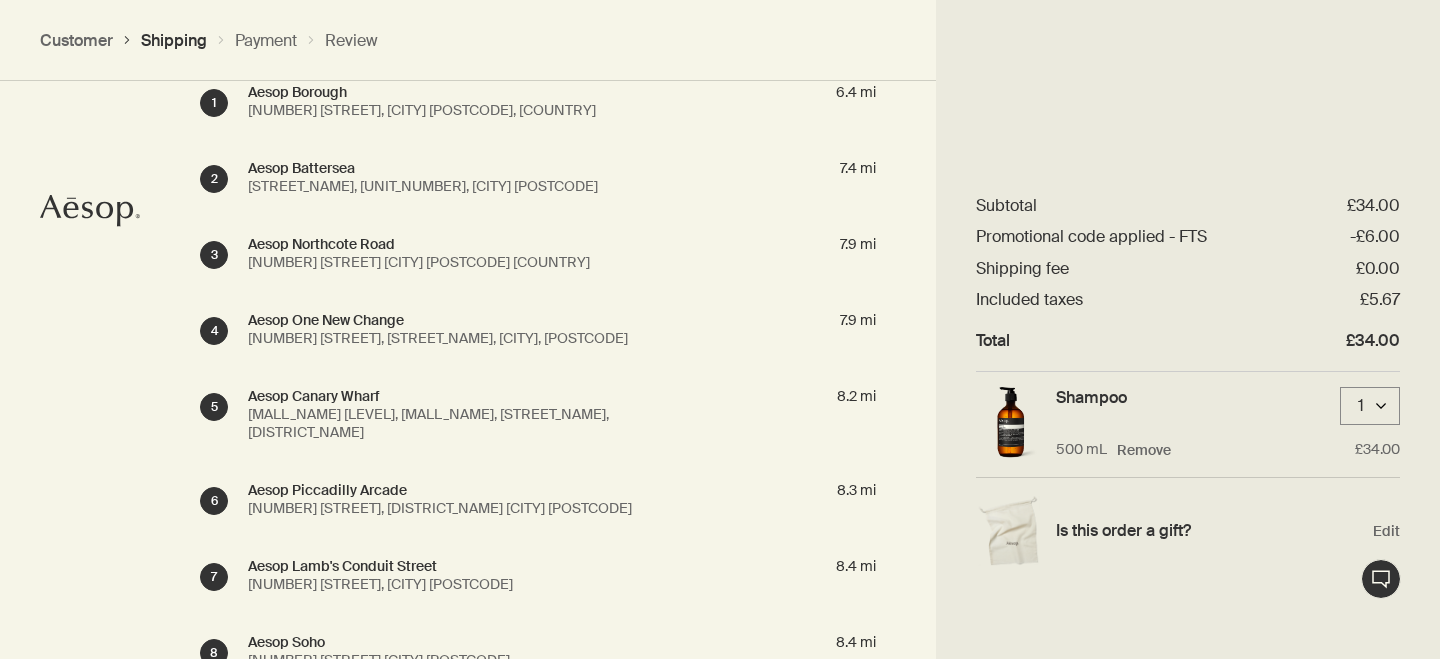 scroll, scrollTop: 1377, scrollLeft: 0, axis: vertical 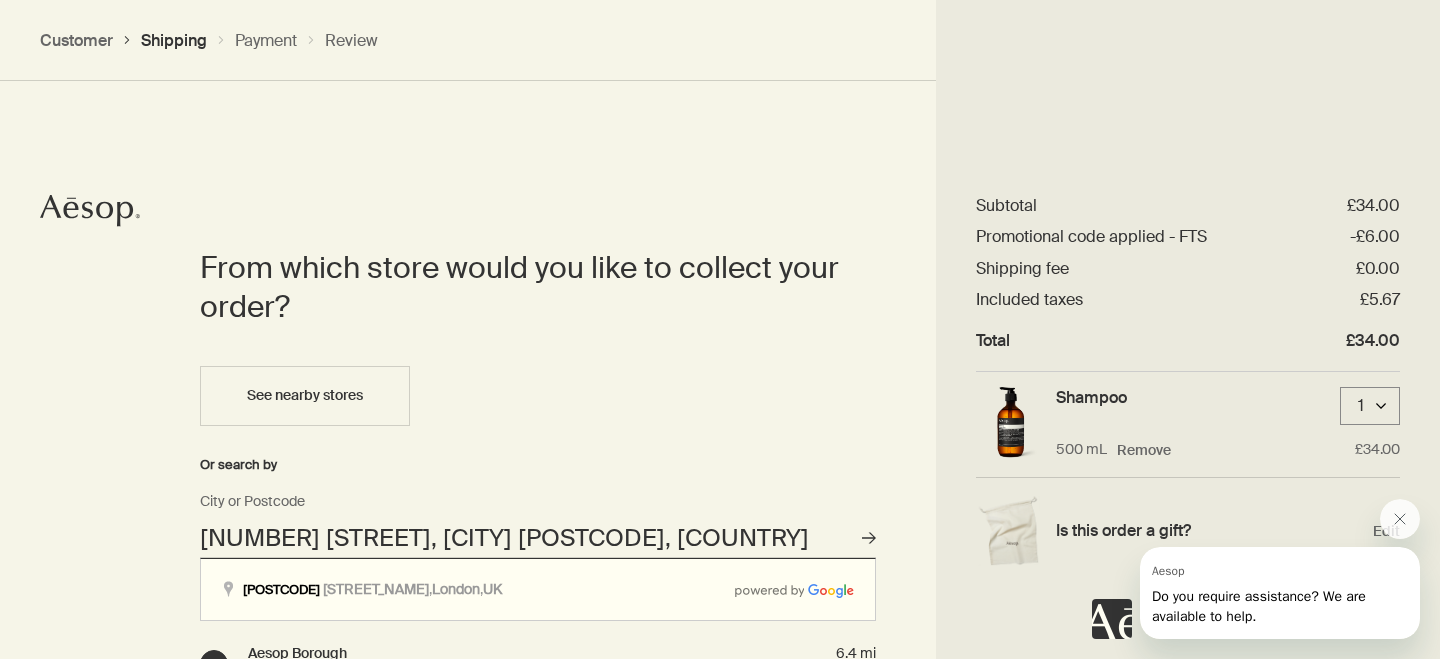 drag, startPoint x: 637, startPoint y: 542, endPoint x: 155, endPoint y: 539, distance: 482.00934 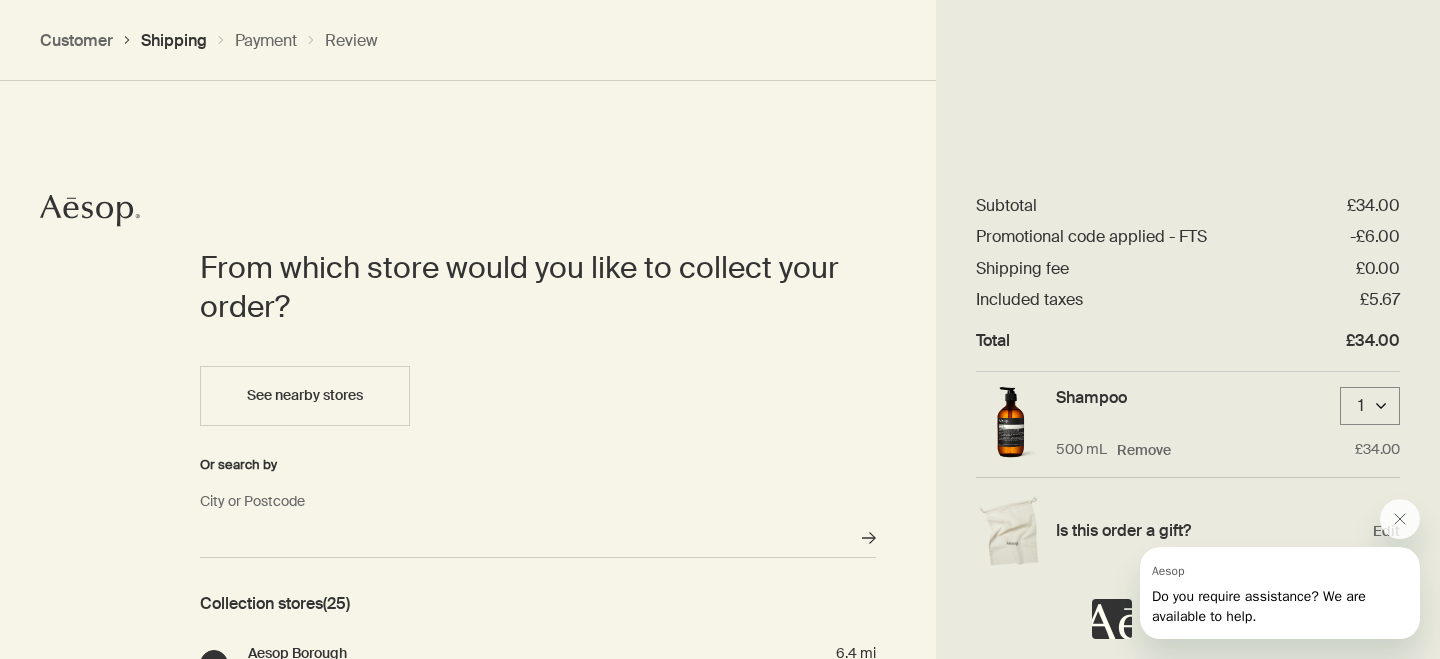 paste on "[POSTCODE]" 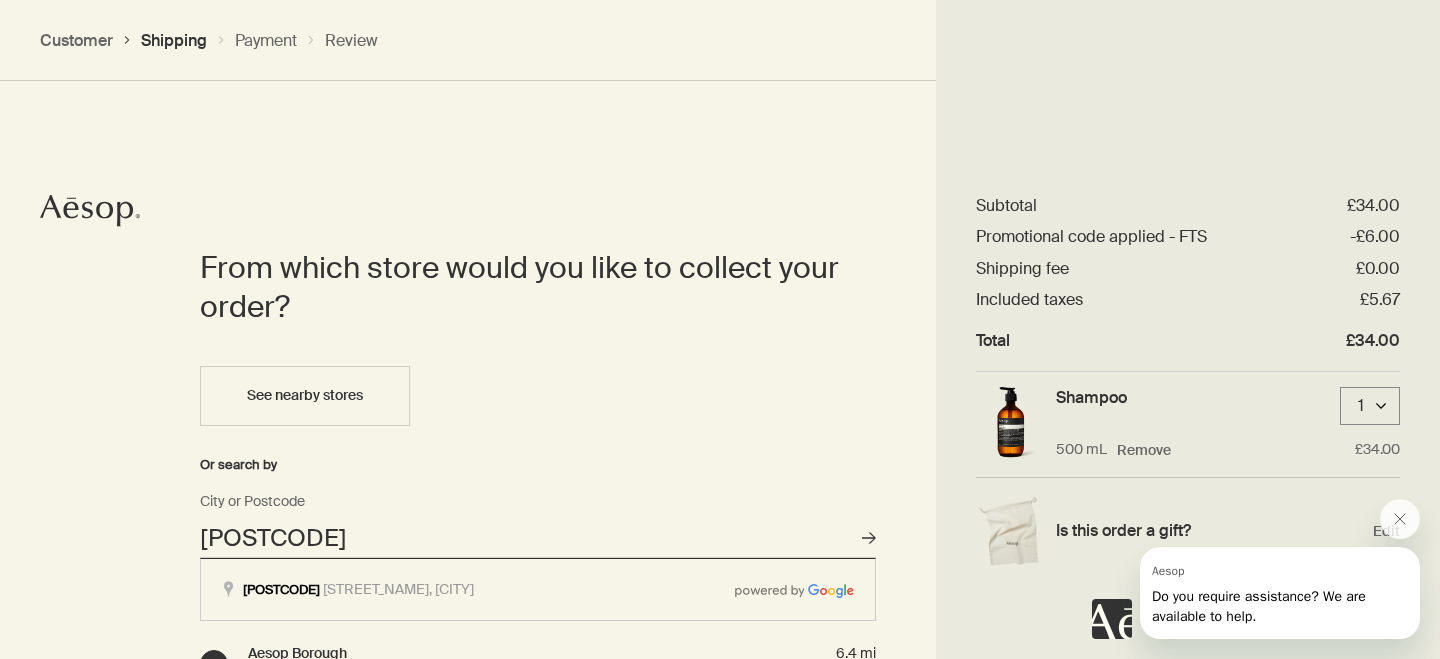 type on "[POSTCODE]" 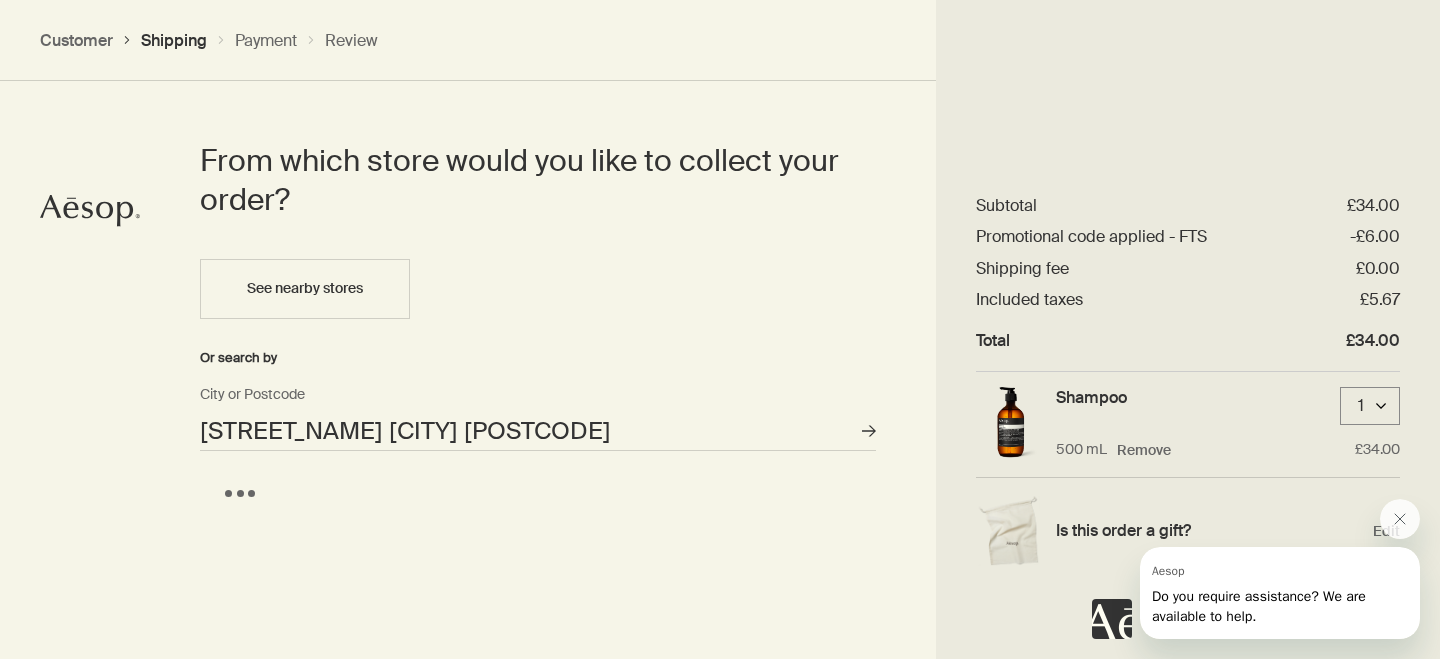 scroll, scrollTop: 927, scrollLeft: 0, axis: vertical 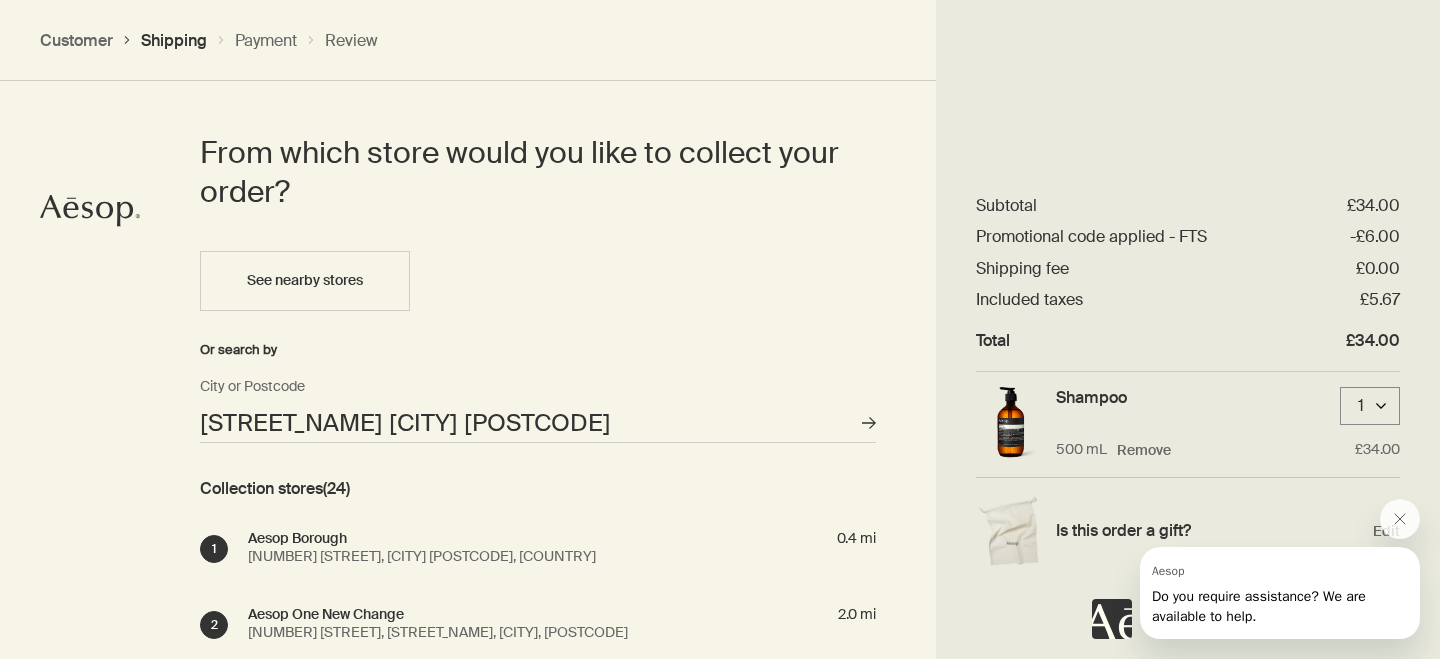 click on "[NUMBER] [STREET], [CITY] [POSTCODE], [COUNTRY]" at bounding box center (430, 556) 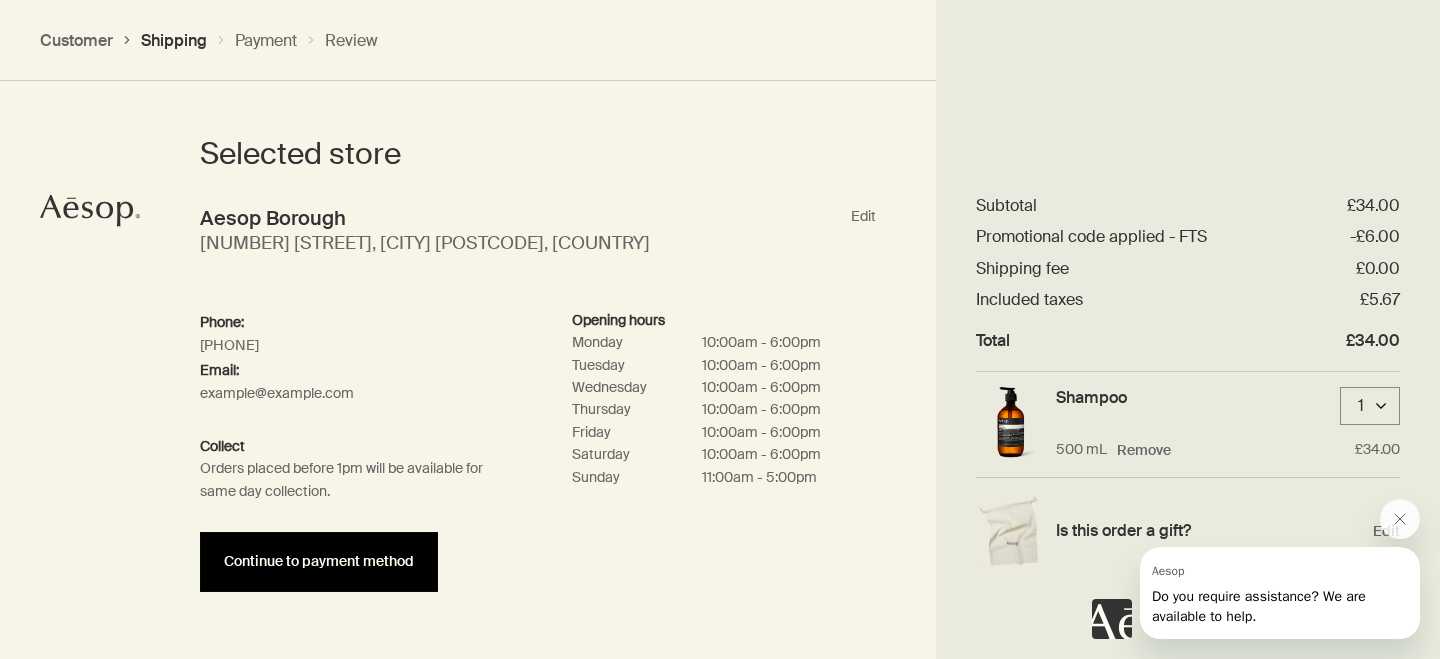 click on "Continue to payment method" at bounding box center (319, 561) 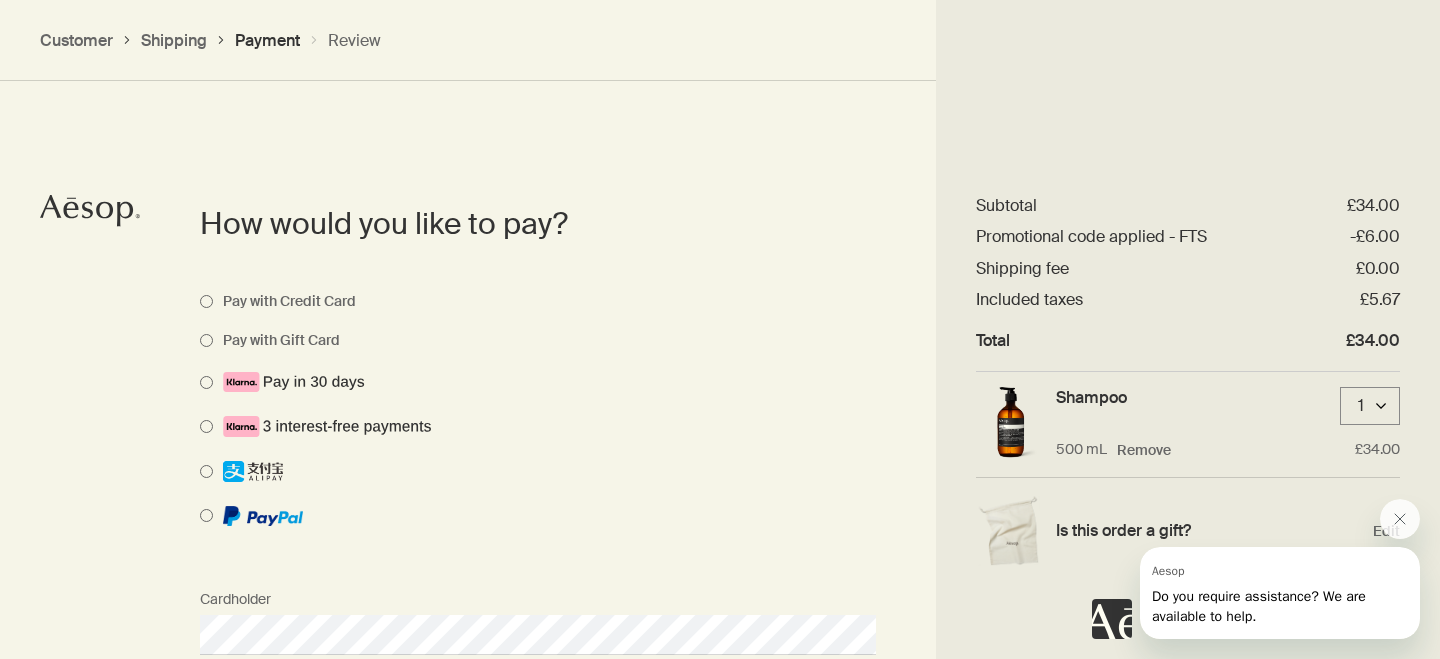 scroll, scrollTop: 1343, scrollLeft: 0, axis: vertical 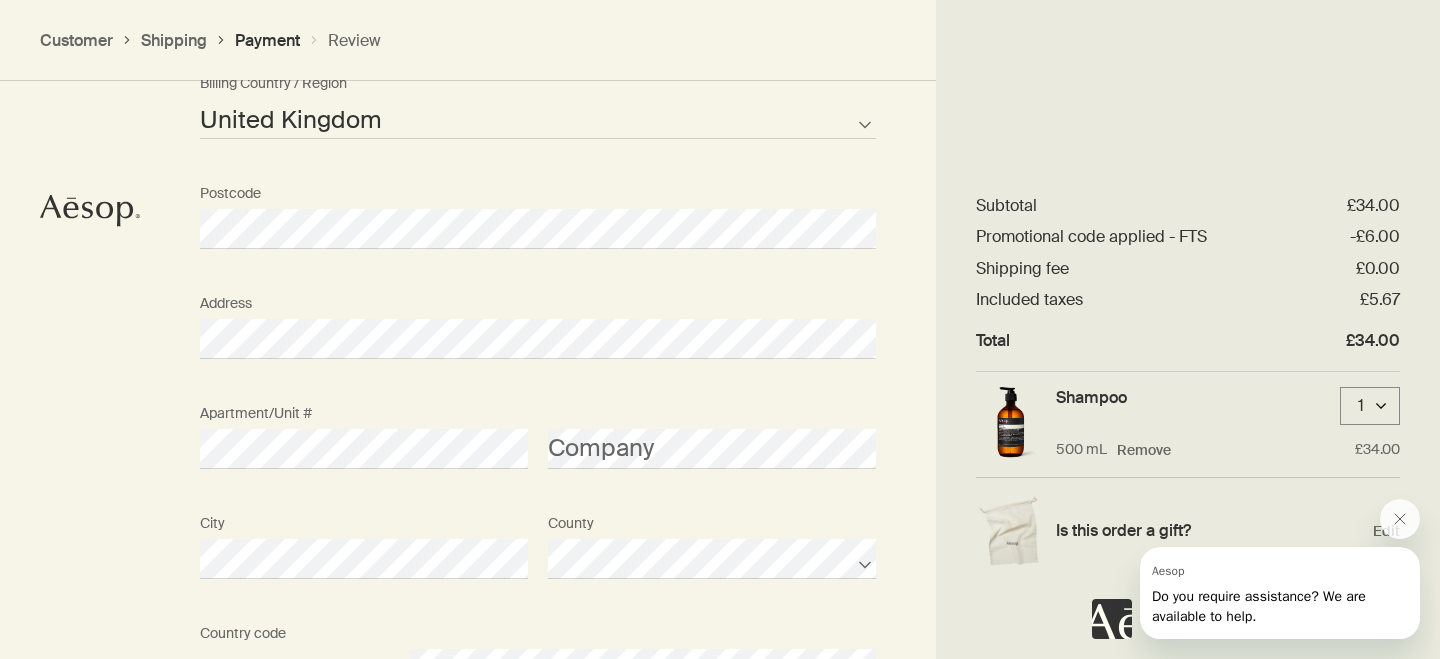 click on "Apartment/Unit # Company" at bounding box center [538, 449] 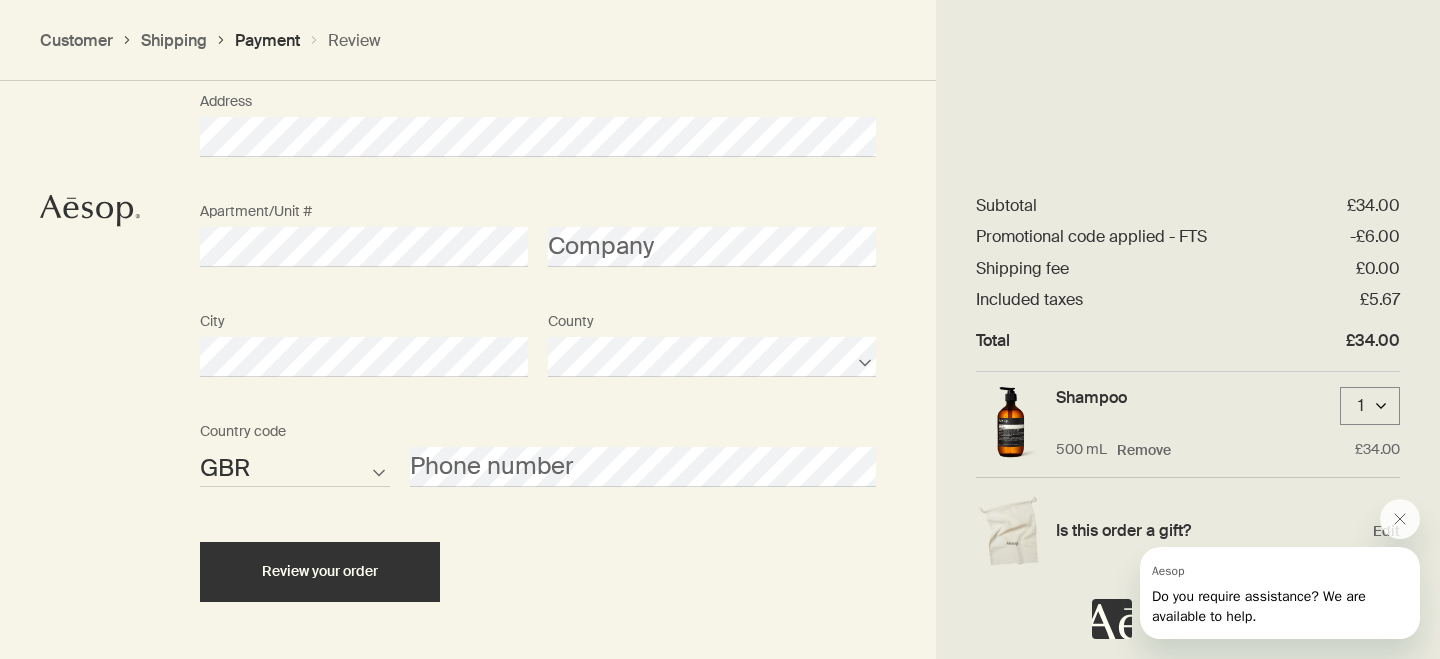 scroll, scrollTop: 2261, scrollLeft: 0, axis: vertical 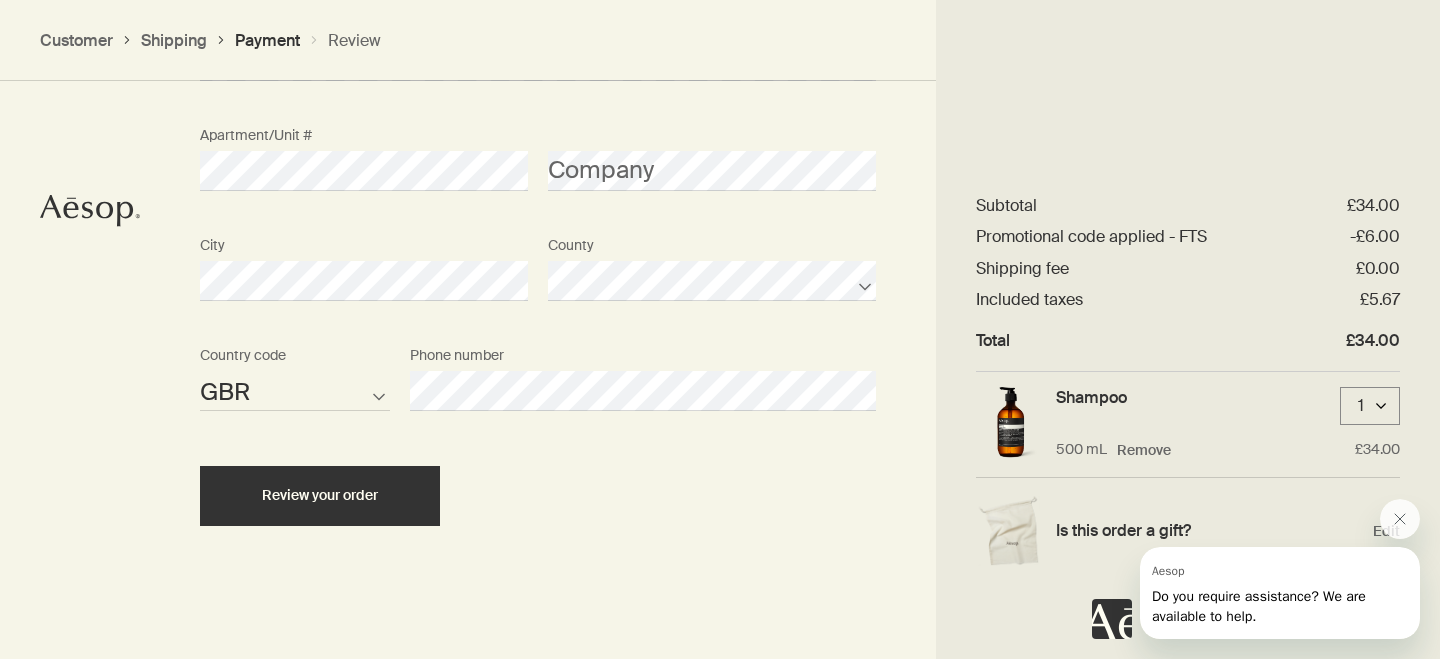 click on "Review your order" at bounding box center [538, 496] 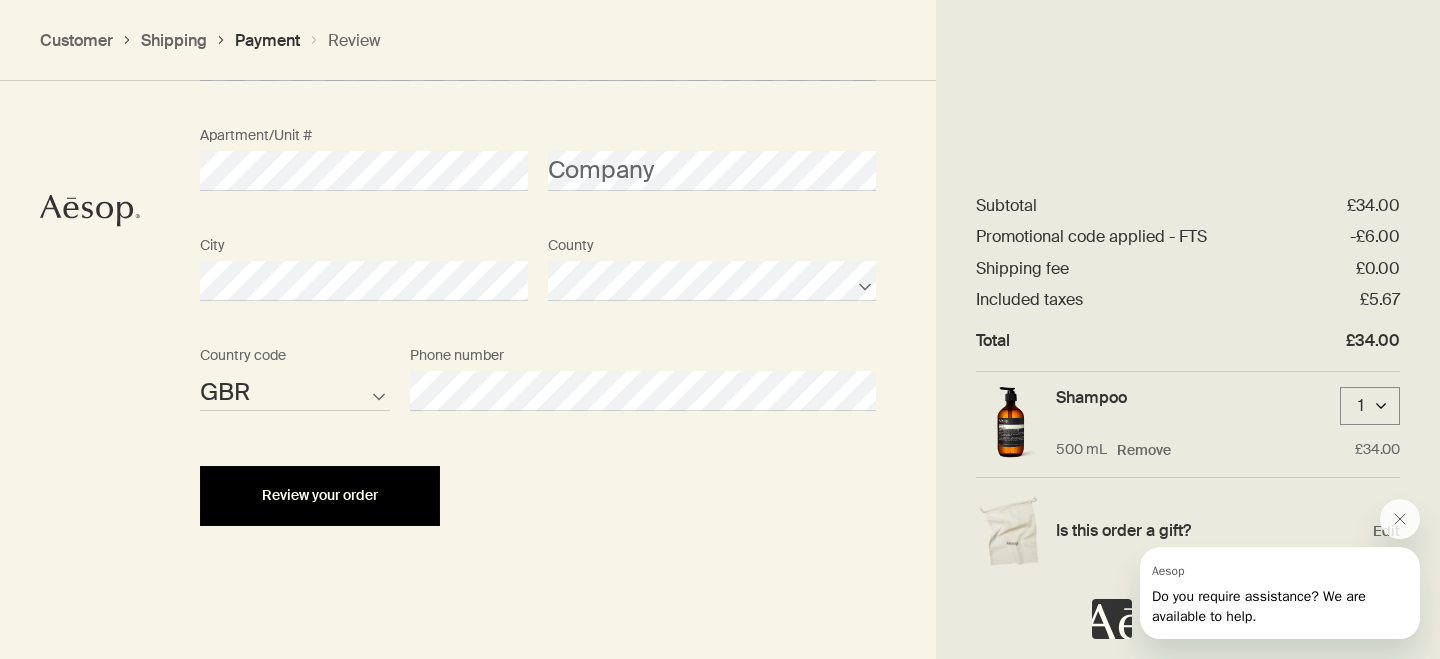 click on "Review your order" at bounding box center (320, 496) 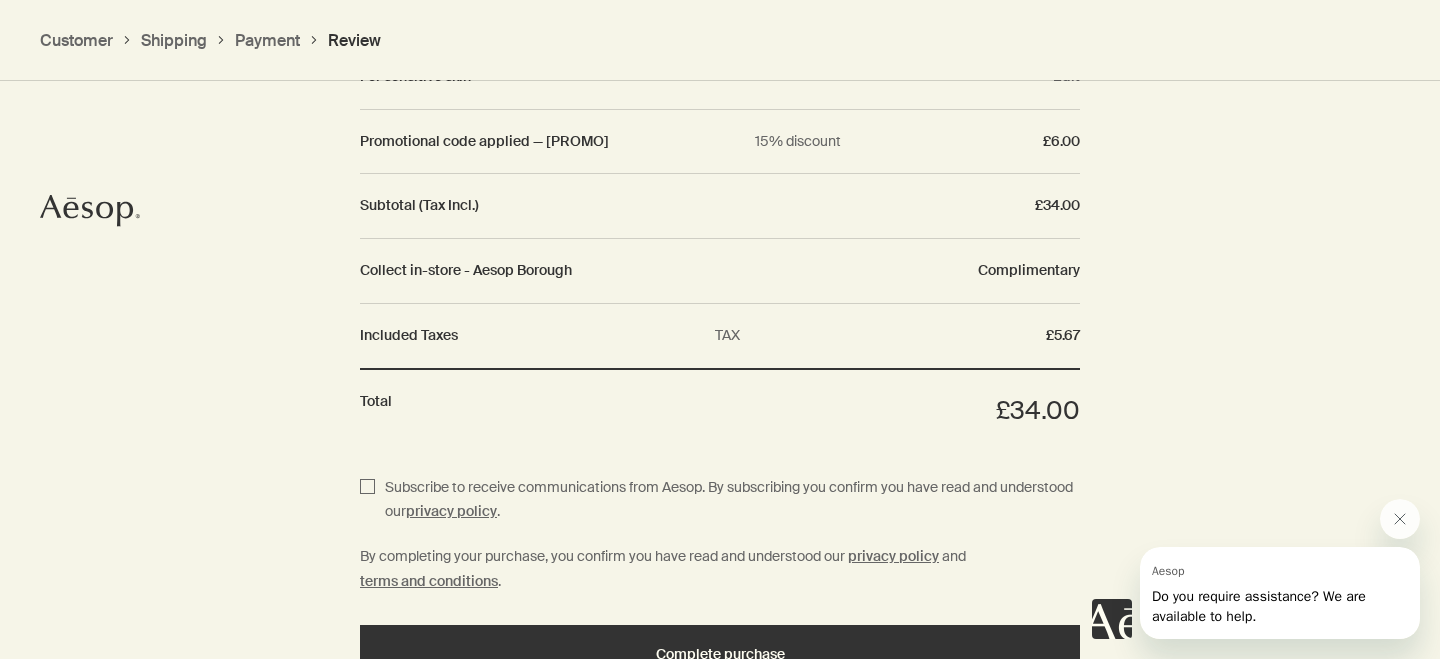 scroll, scrollTop: 2389, scrollLeft: 0, axis: vertical 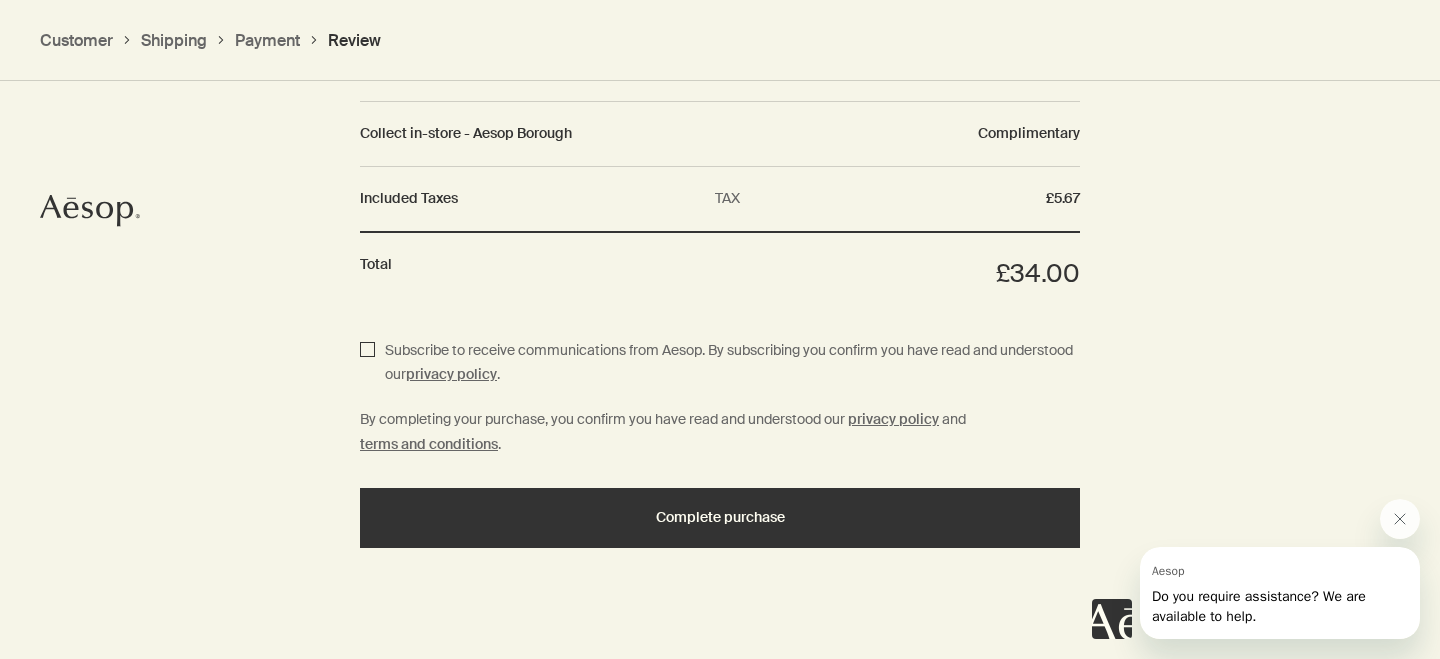 click on "Subscribe to receive communications from Aesop. By subscribing you confirm you have read and understood our   privacy policy ." at bounding box center (367, 363) 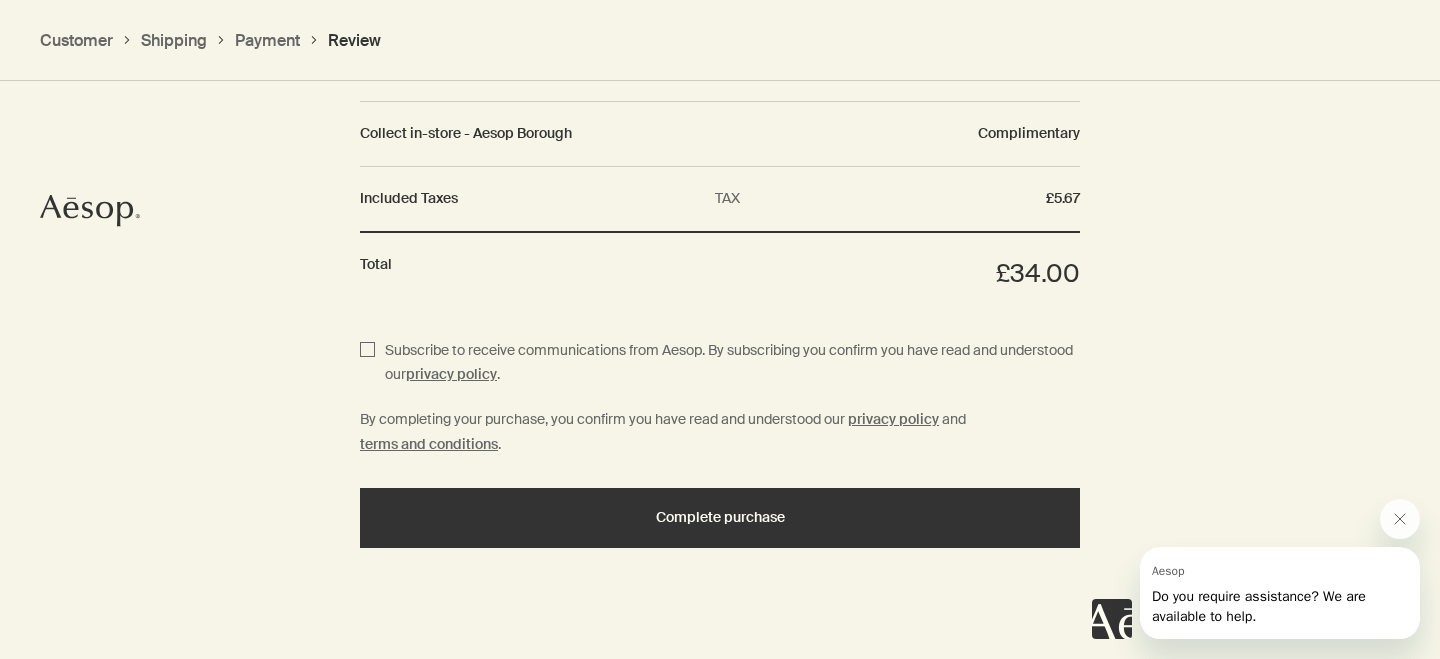 checkbox on "true" 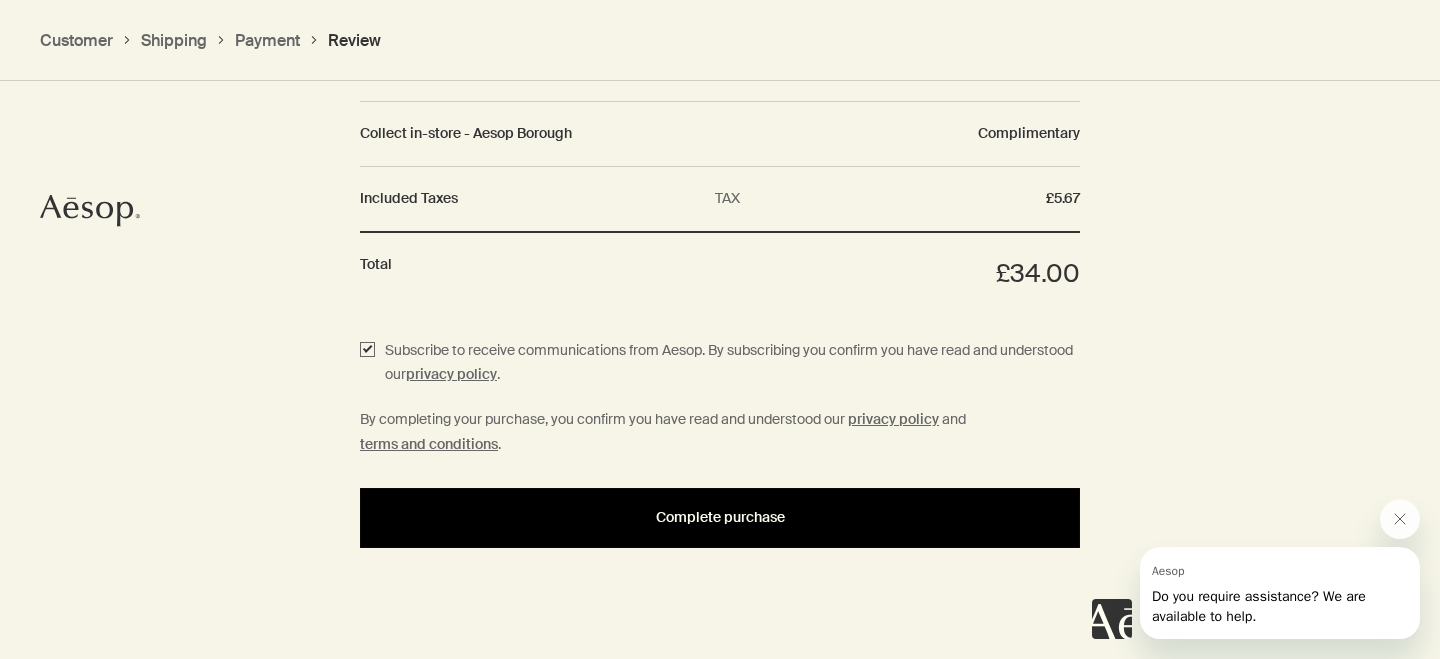 click on "Complete purchase" at bounding box center [720, 517] 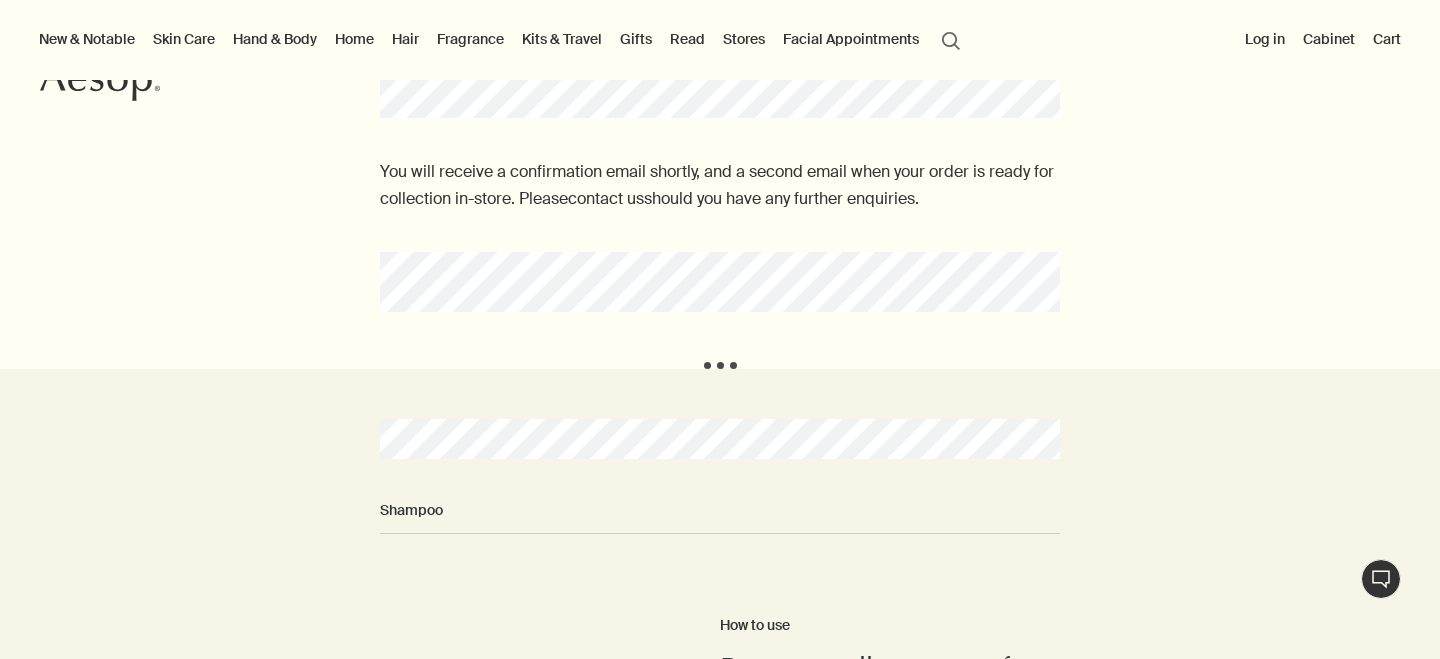 scroll, scrollTop: 165, scrollLeft: 0, axis: vertical 